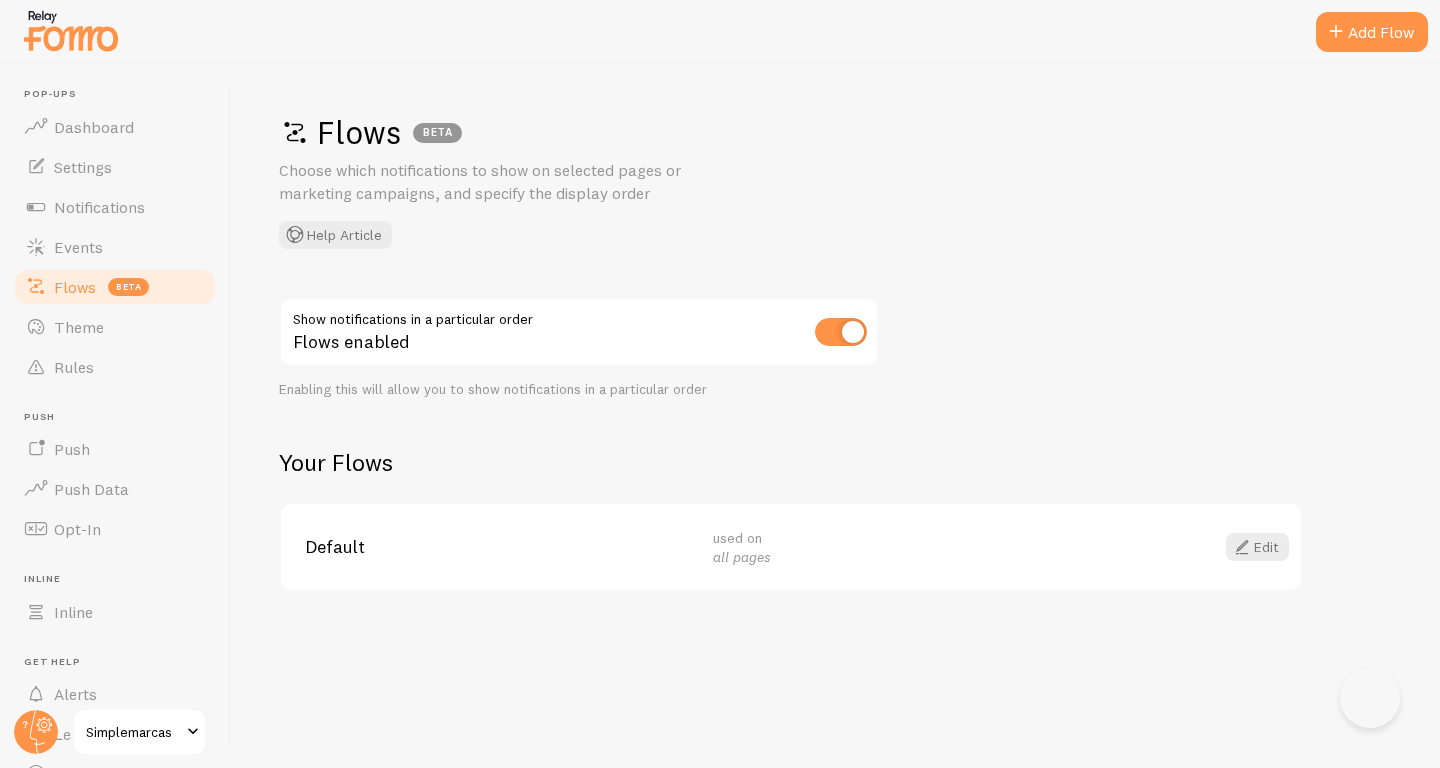 scroll, scrollTop: 0, scrollLeft: 0, axis: both 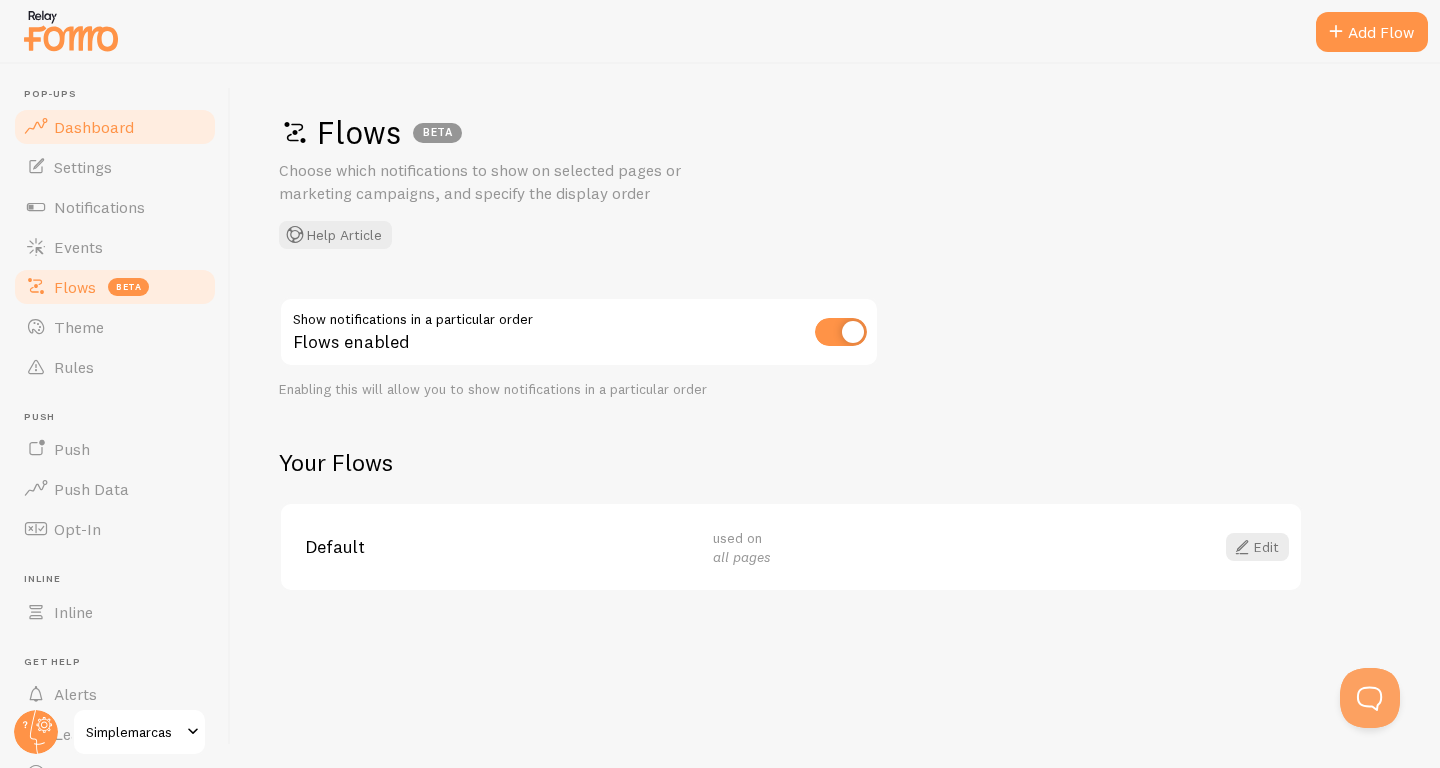 click on "Dashboard" at bounding box center [94, 127] 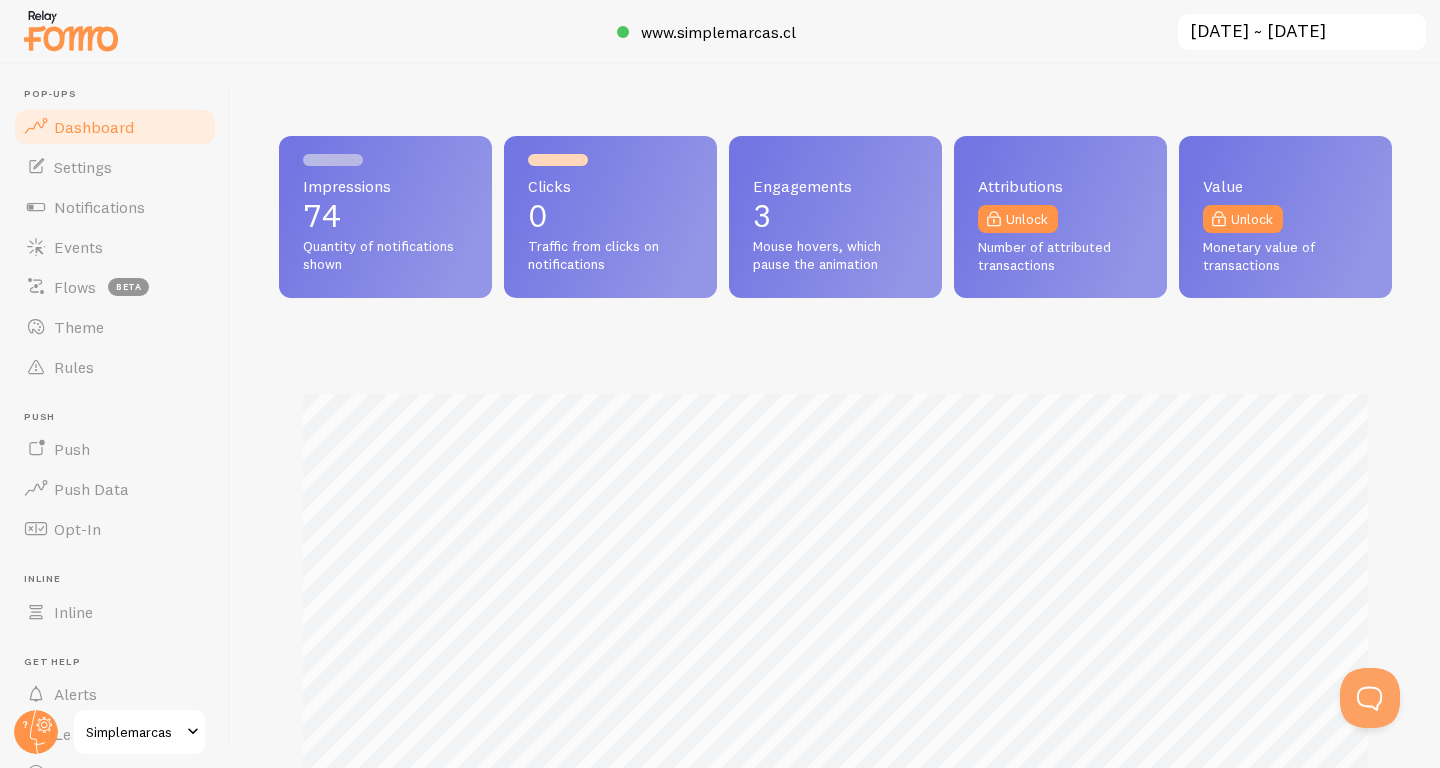 scroll, scrollTop: 999474, scrollLeft: 998887, axis: both 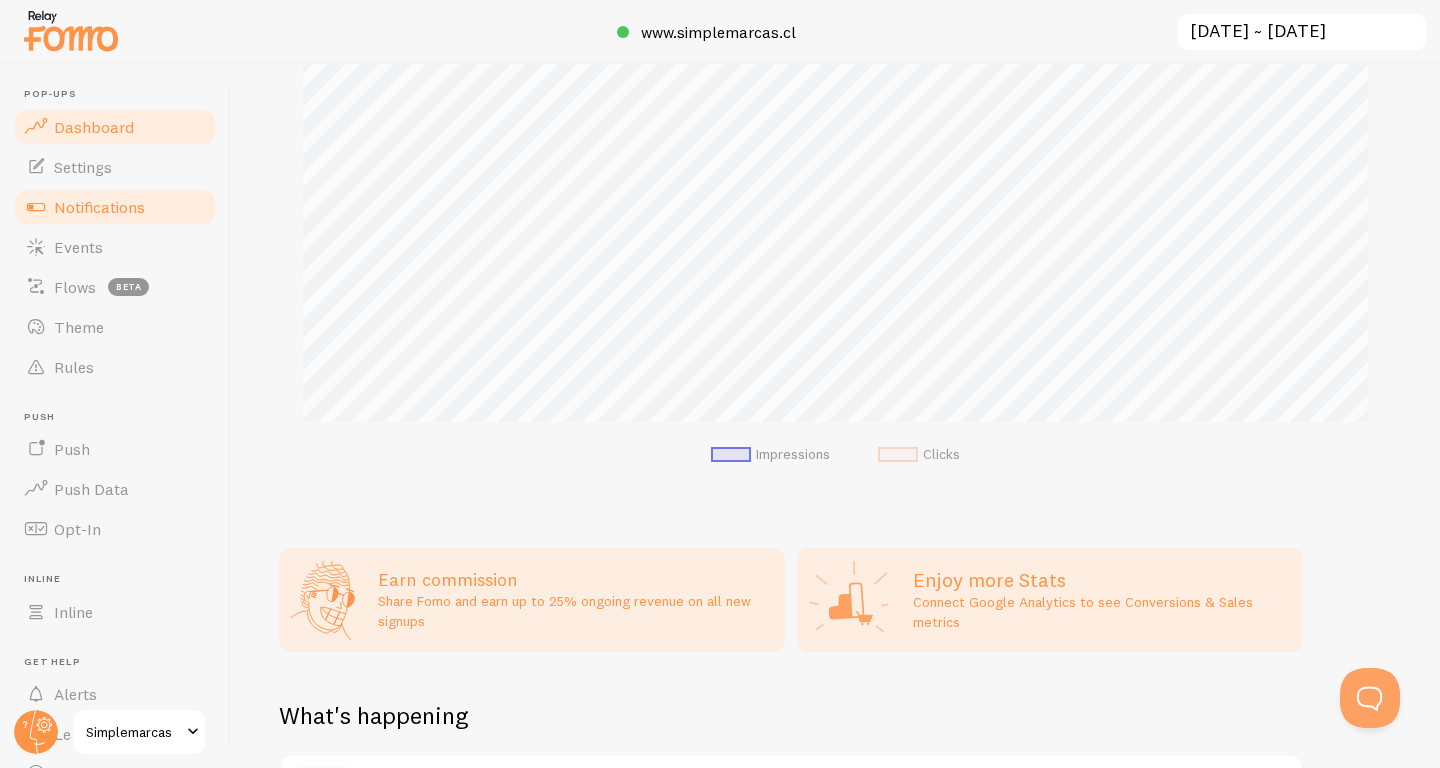click on "Notifications" at bounding box center [99, 207] 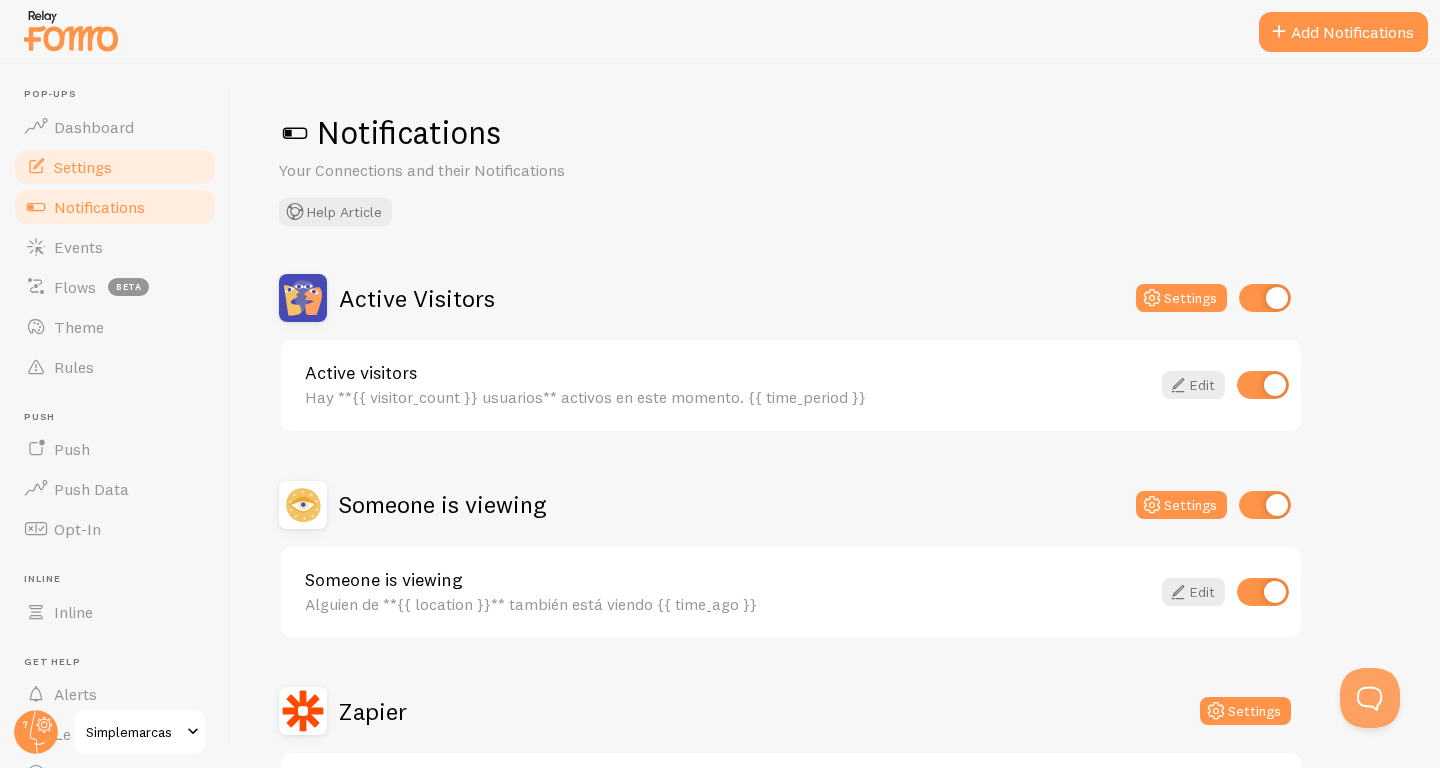 click on "Settings" at bounding box center [115, 167] 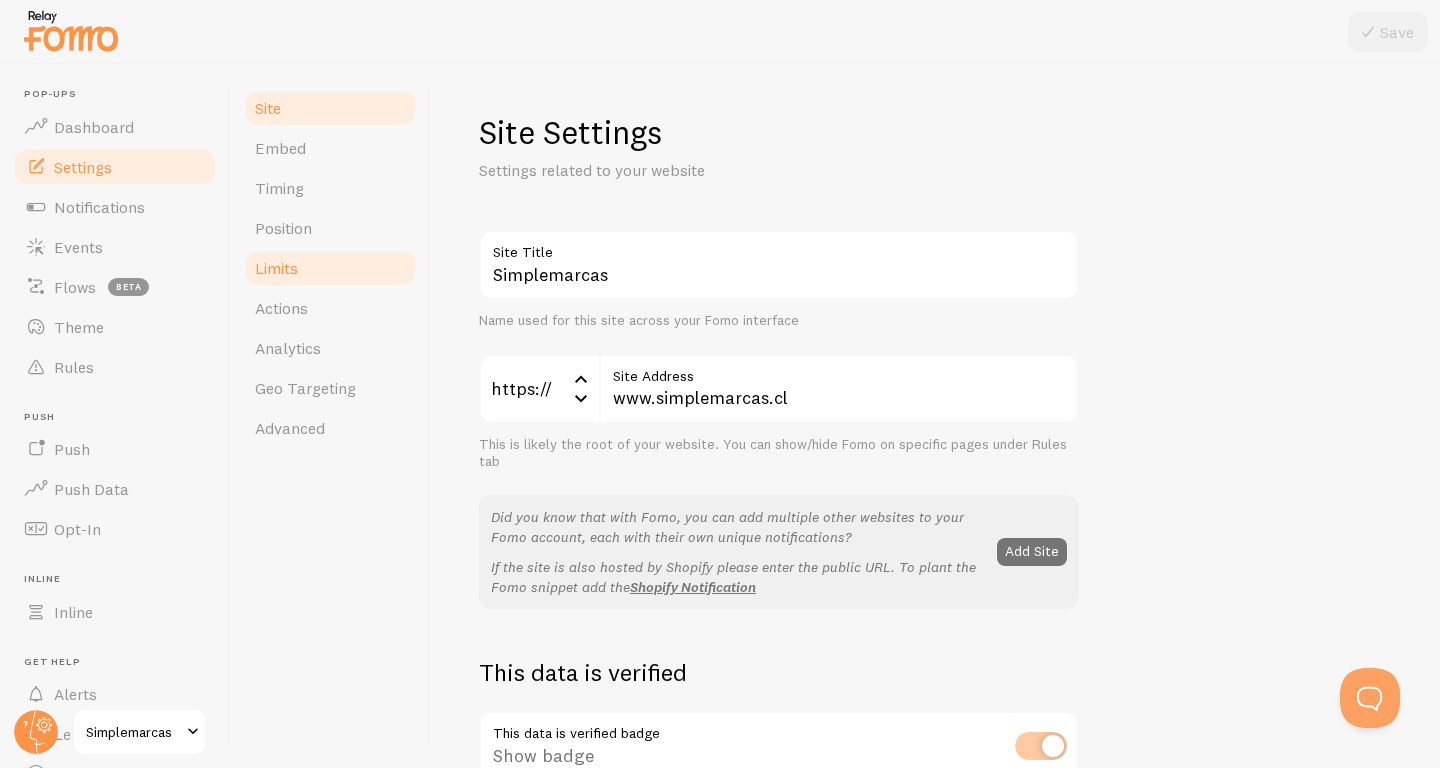 click on "Limits" at bounding box center (330, 268) 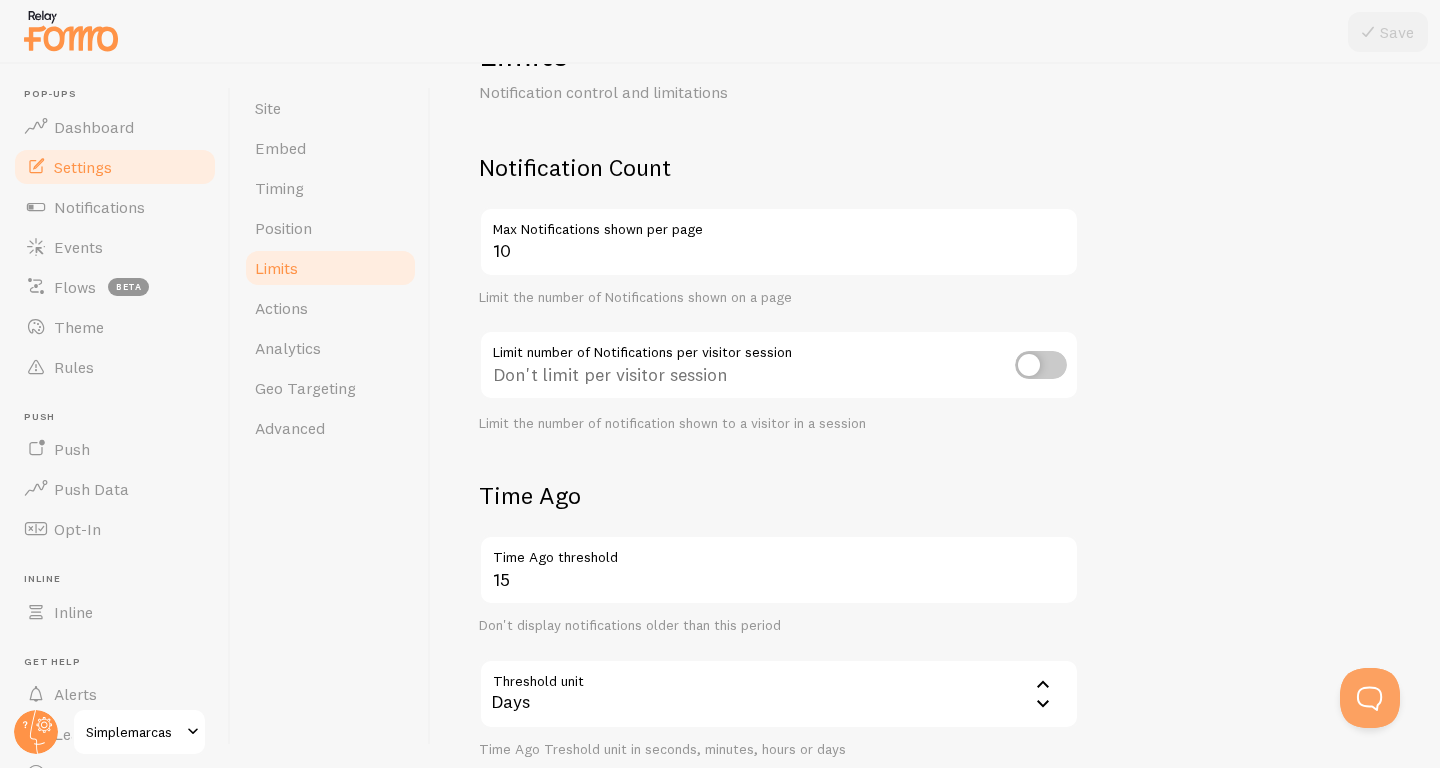 scroll, scrollTop: 81, scrollLeft: 0, axis: vertical 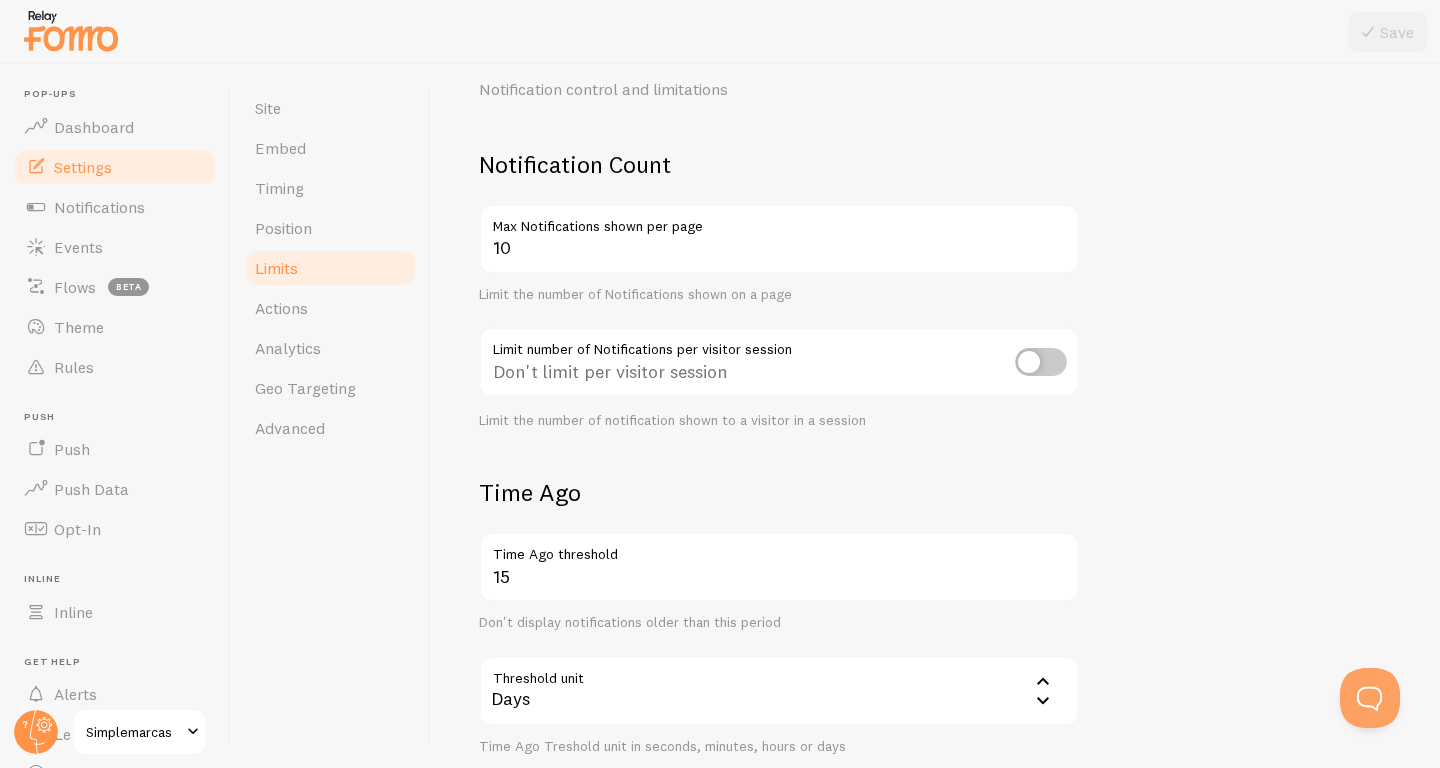 click on "Max Notifications shown per page" at bounding box center (779, 221) 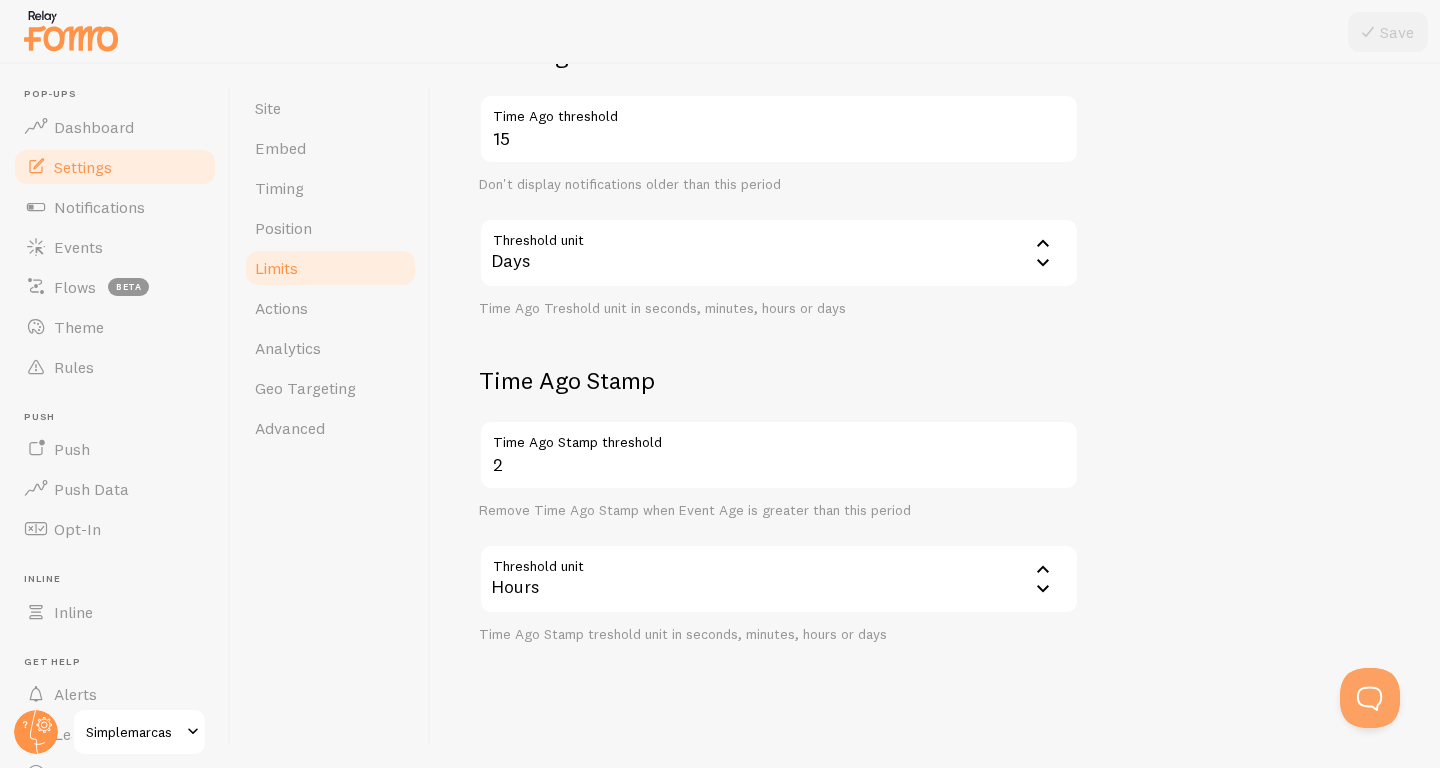 scroll, scrollTop: 528, scrollLeft: 0, axis: vertical 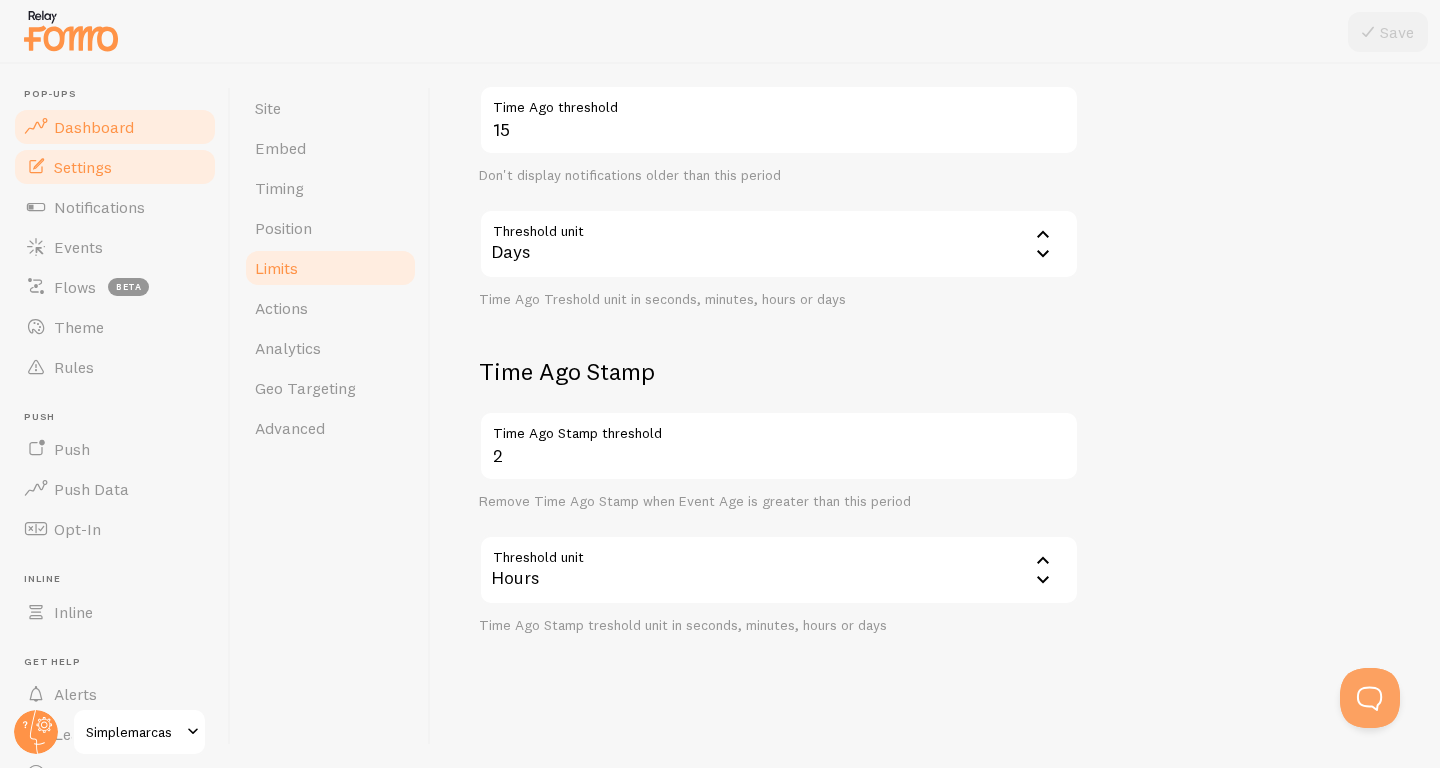 click on "Dashboard" at bounding box center [115, 127] 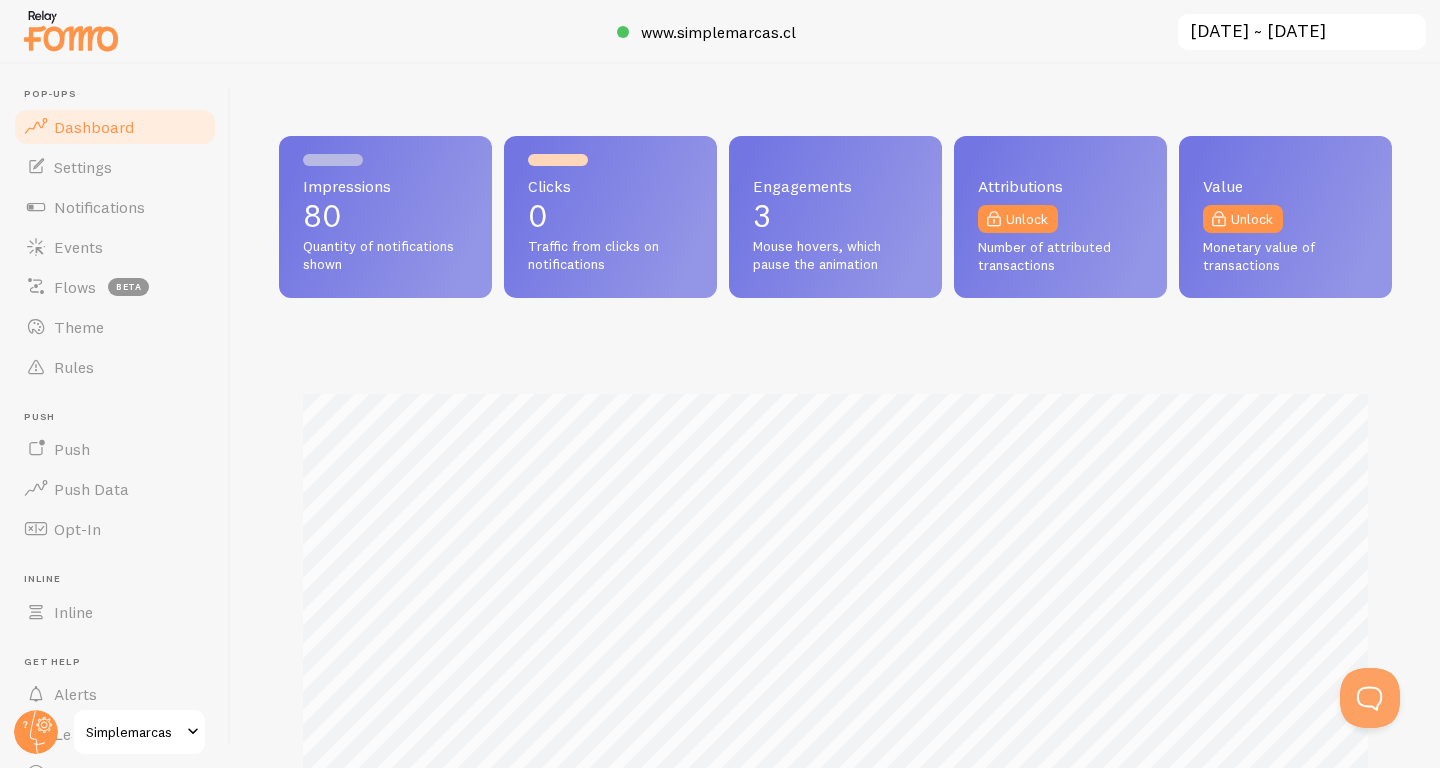 scroll, scrollTop: 999474, scrollLeft: 998887, axis: both 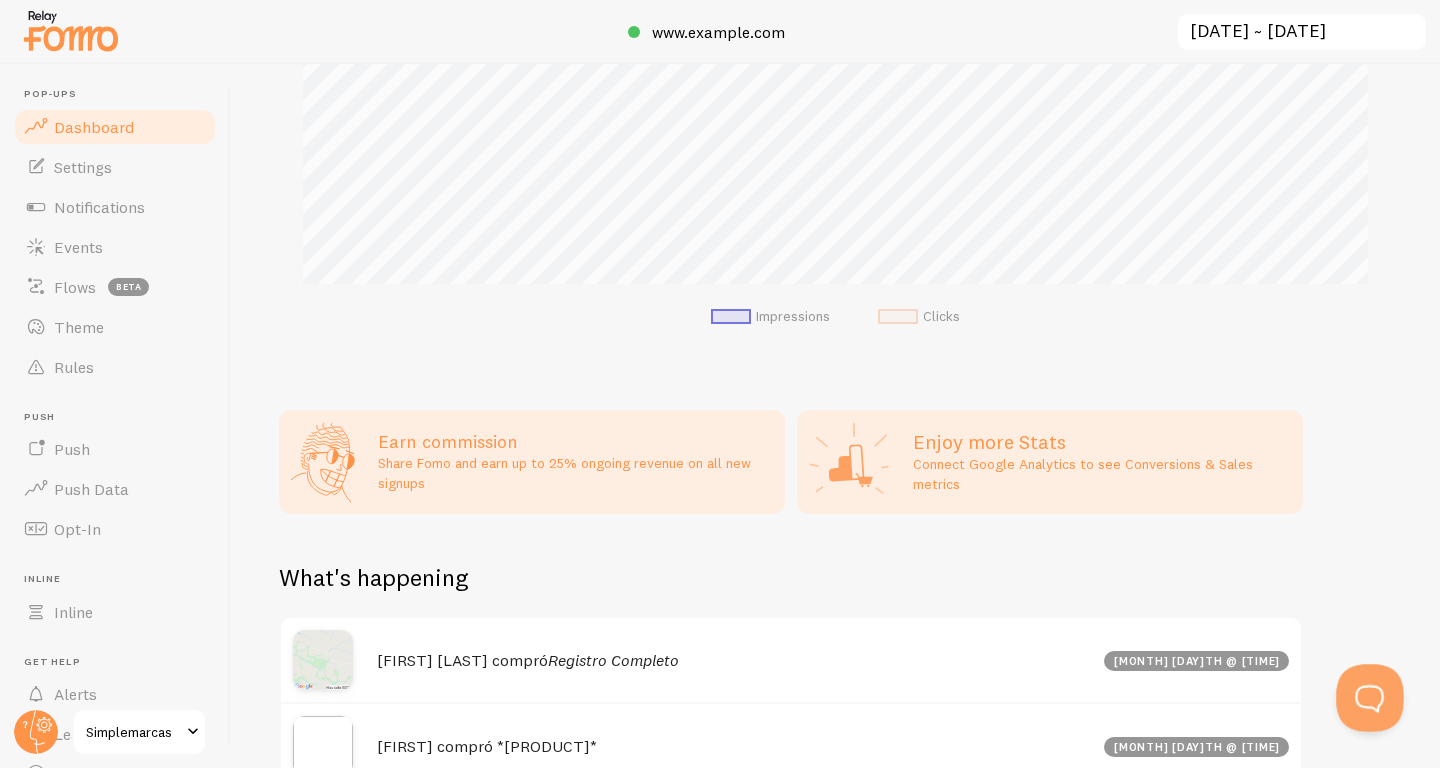 click at bounding box center [1366, 694] 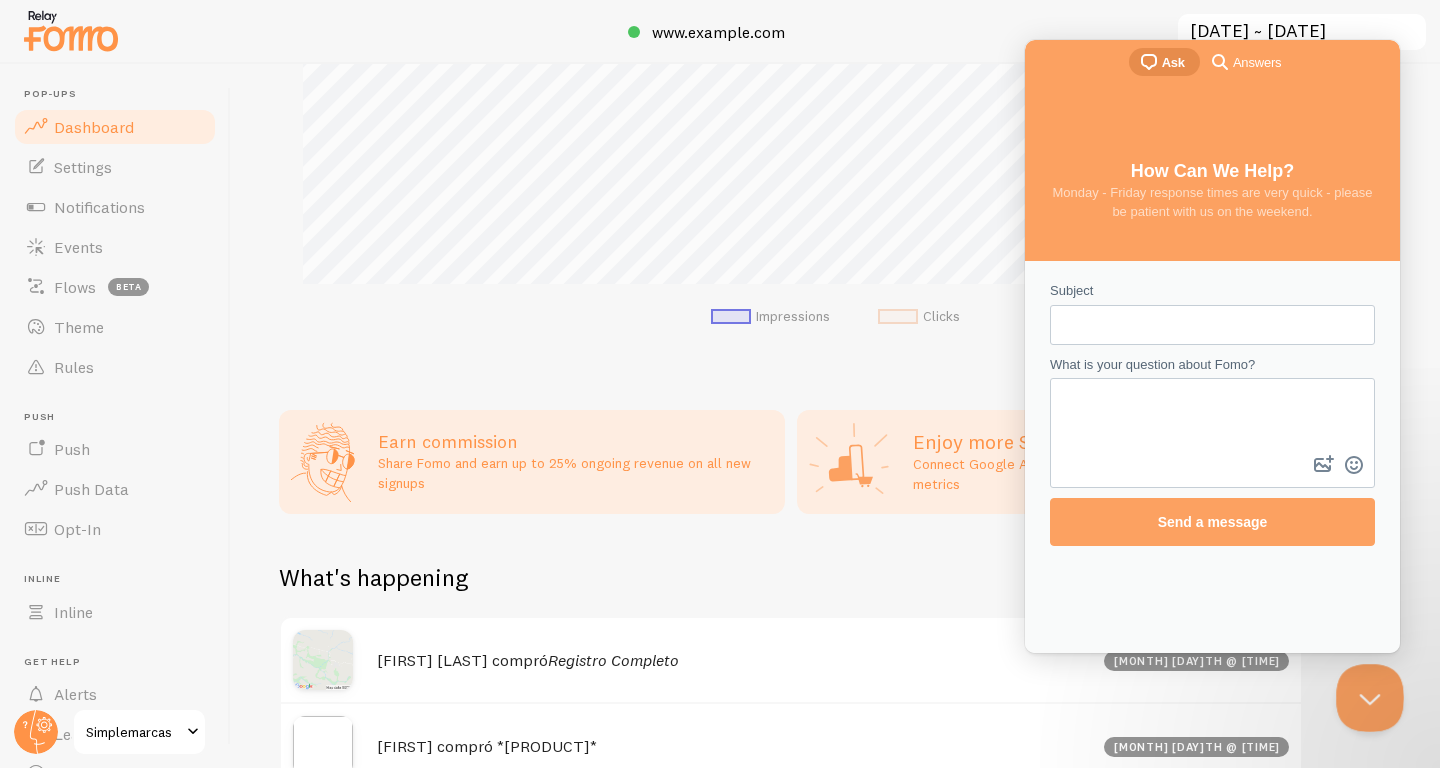 scroll, scrollTop: 0, scrollLeft: 0, axis: both 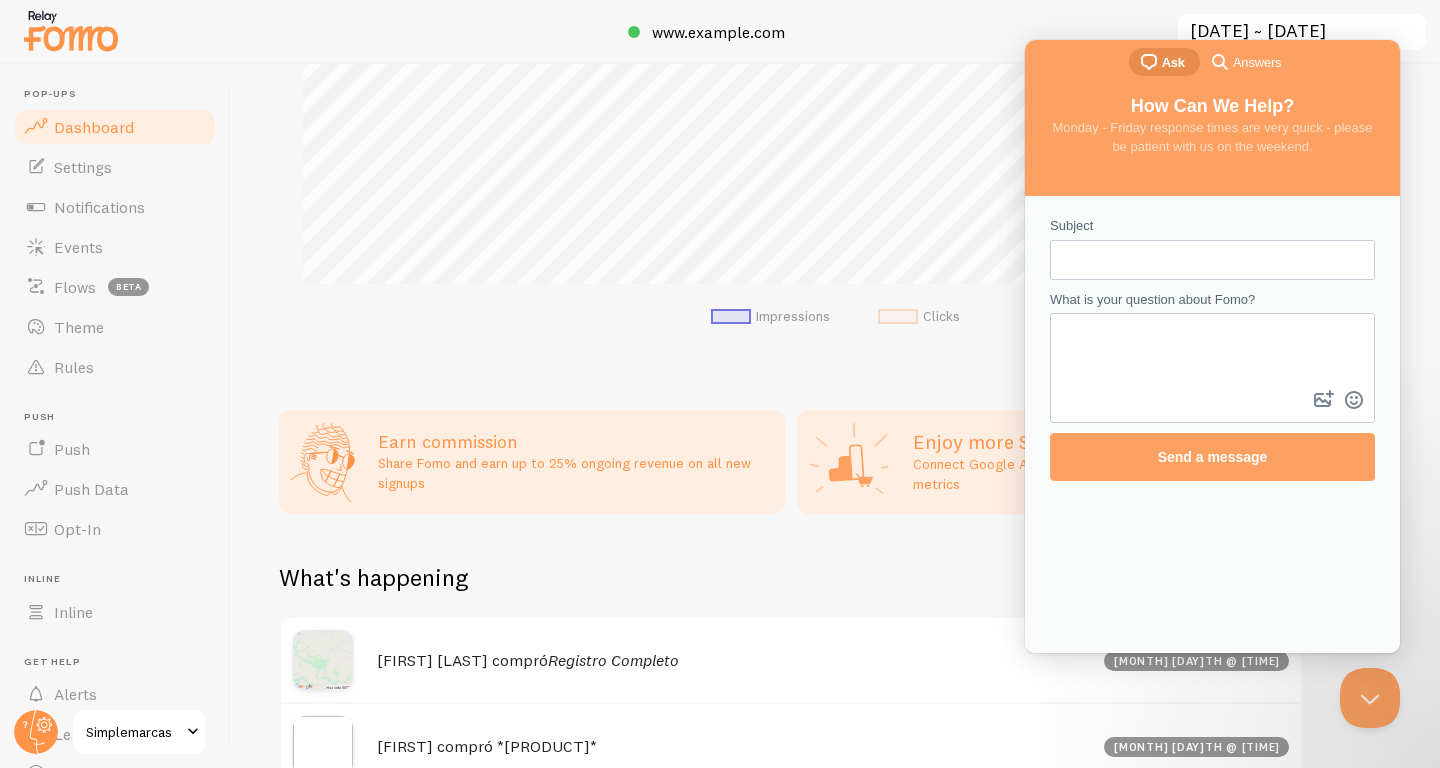 click on "Subject" at bounding box center (1212, 260) 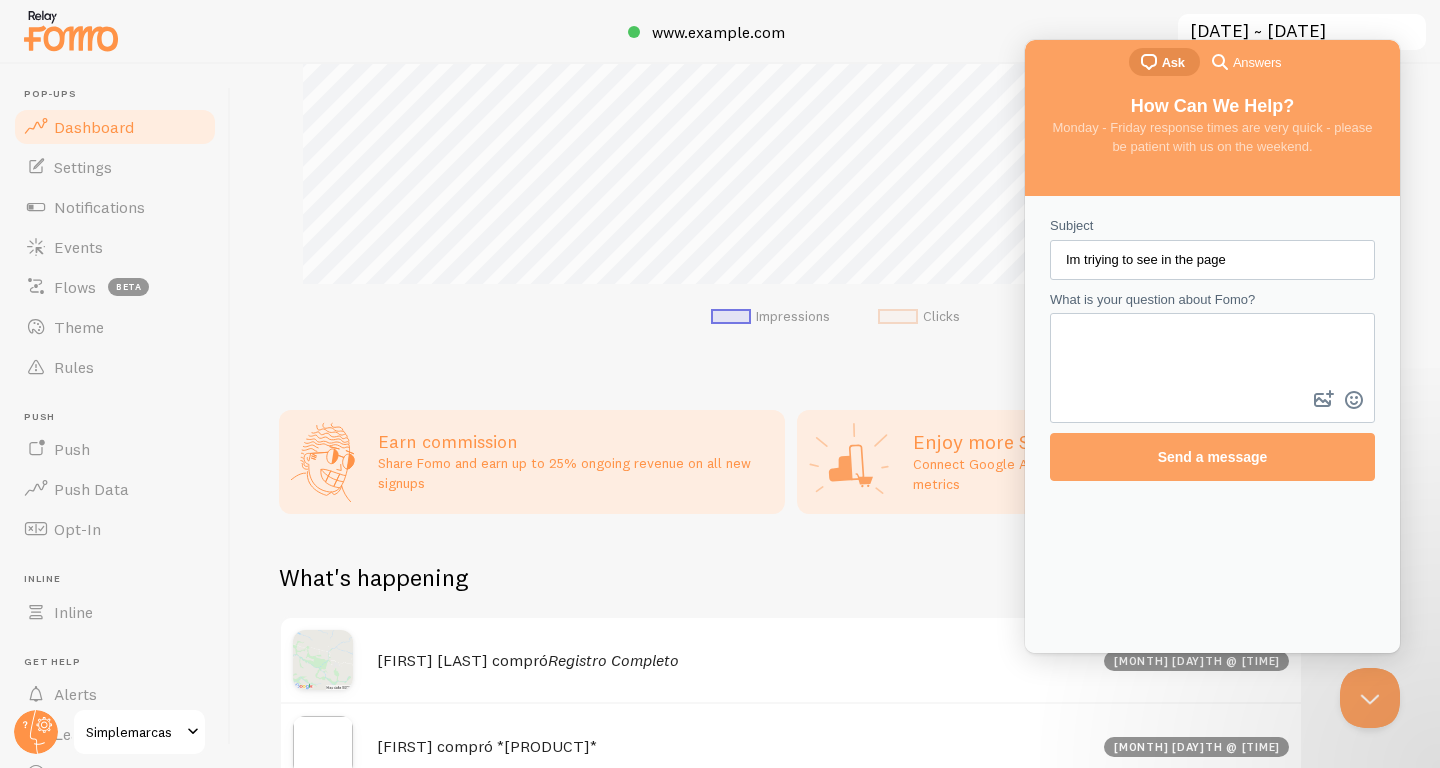 type on "Im triying to see in the page" 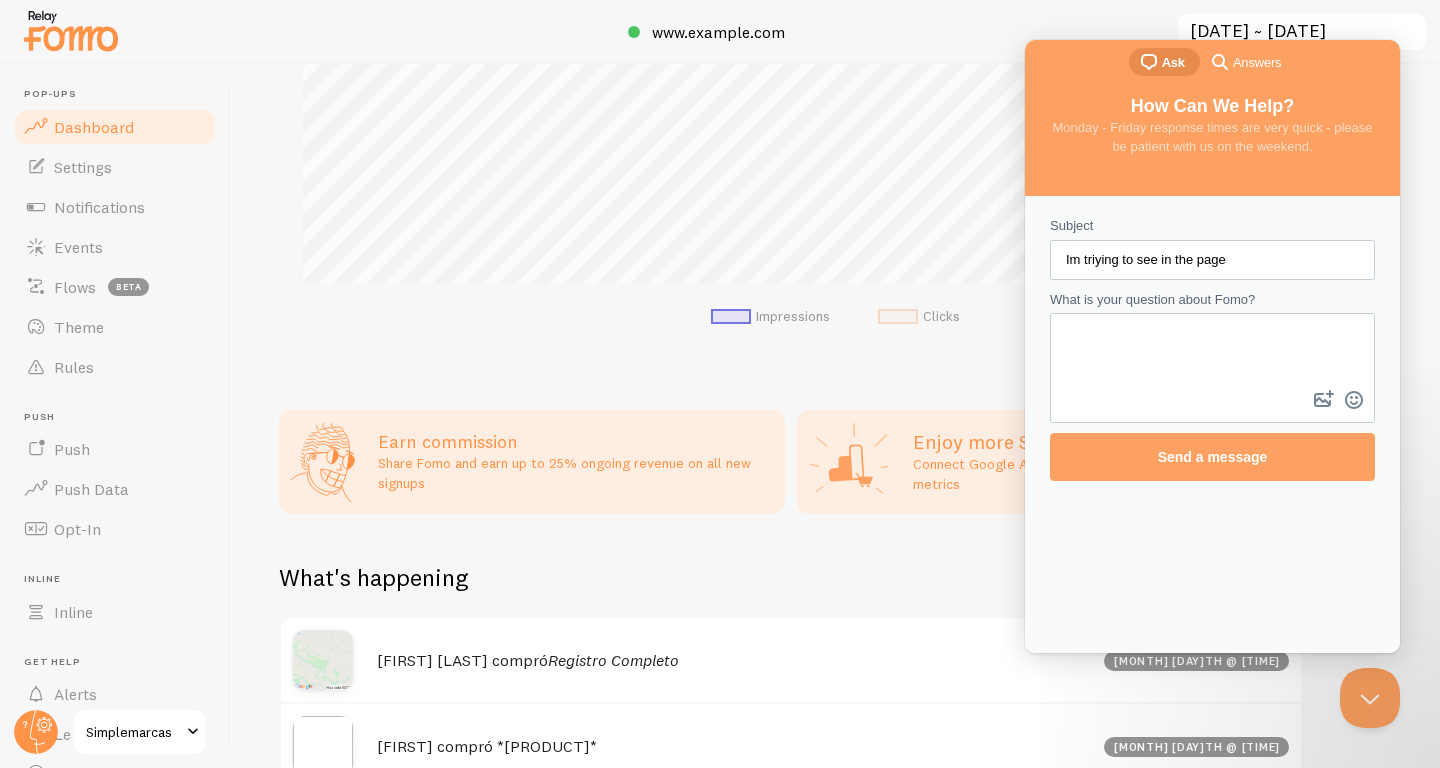 click on "What is your question about Fomo?" at bounding box center [1212, 350] 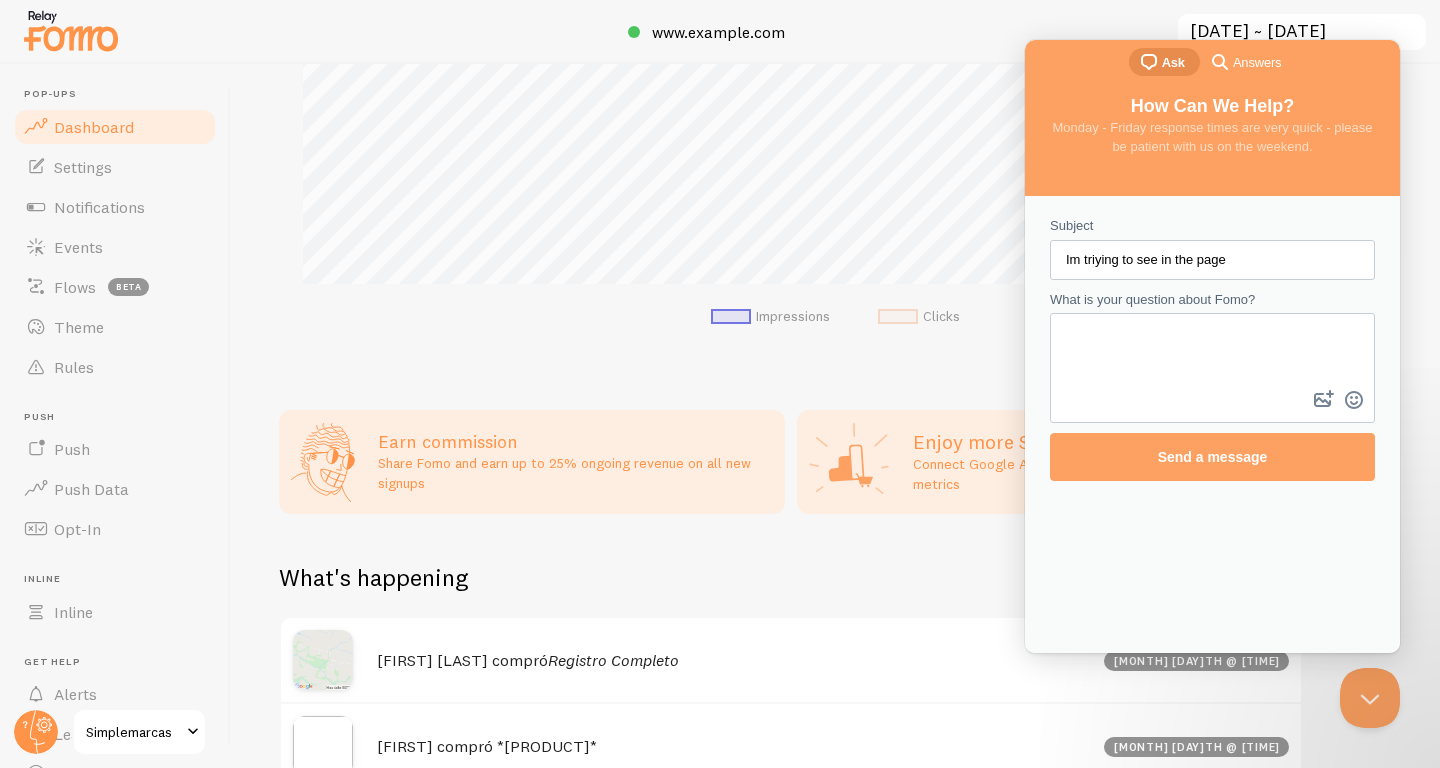 paste on "I'm trying to view notifications on the page. They used to appear, but now they don't when I log in (I haven't changed anything)." 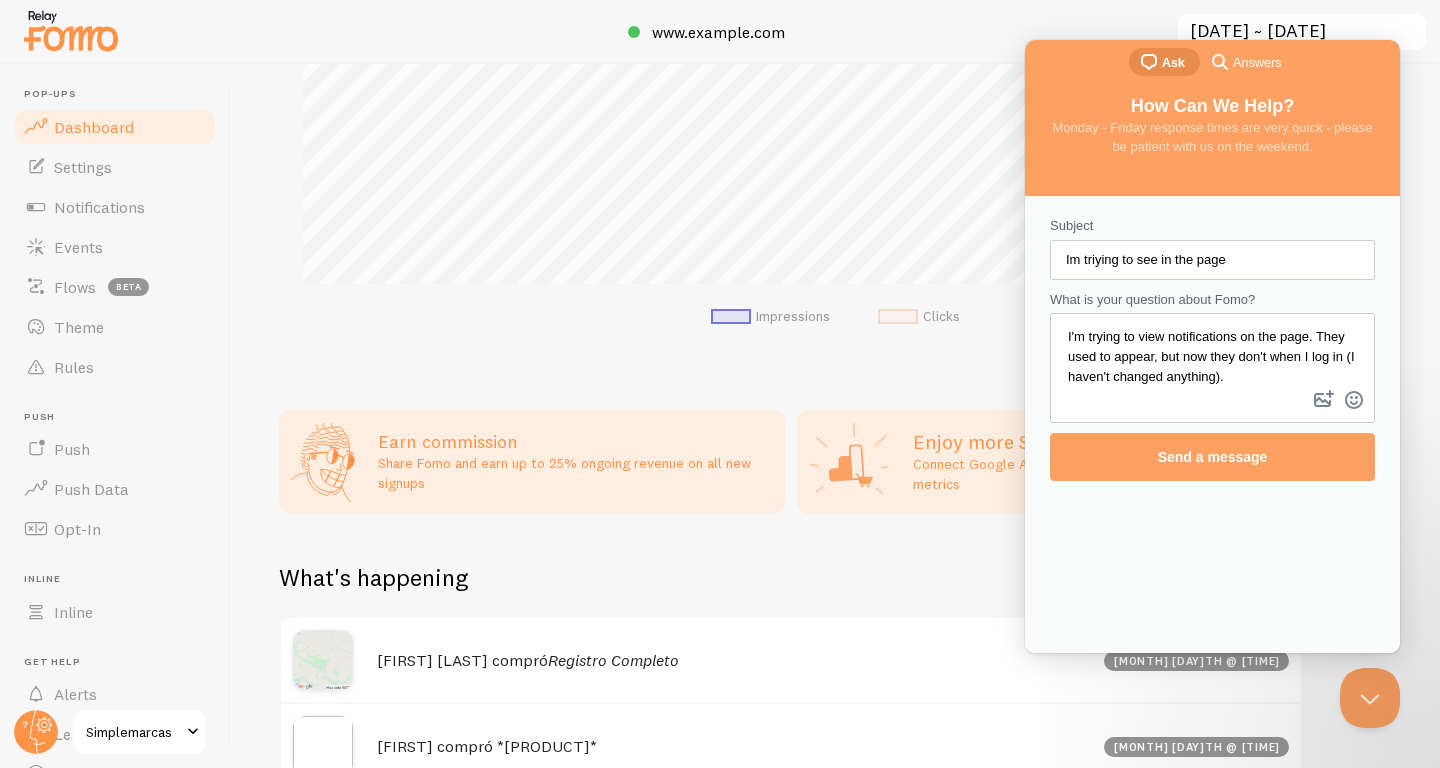 drag, startPoint x: 1063, startPoint y: 333, endPoint x: 1252, endPoint y: 335, distance: 189.01057 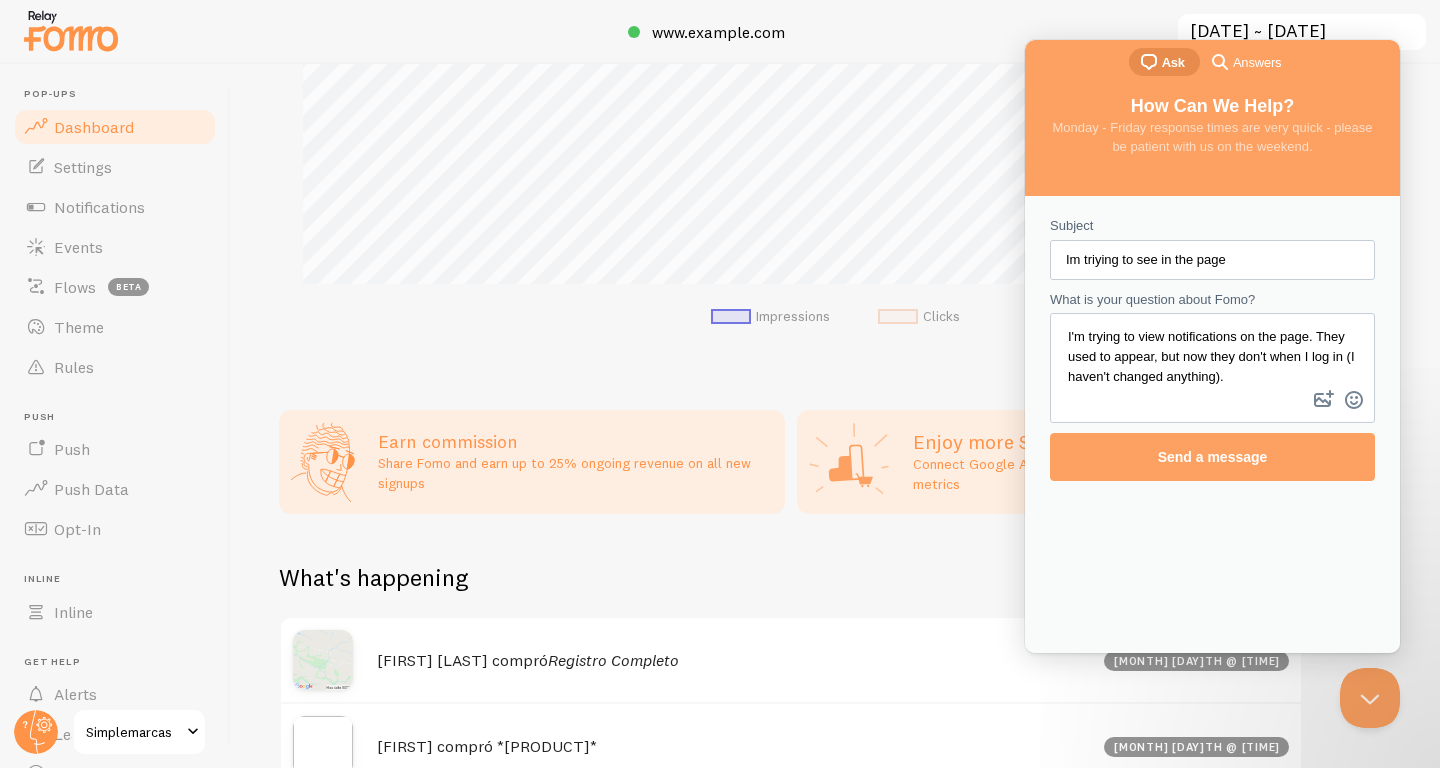 drag, startPoint x: 1264, startPoint y: 256, endPoint x: 981, endPoint y: 252, distance: 283.02826 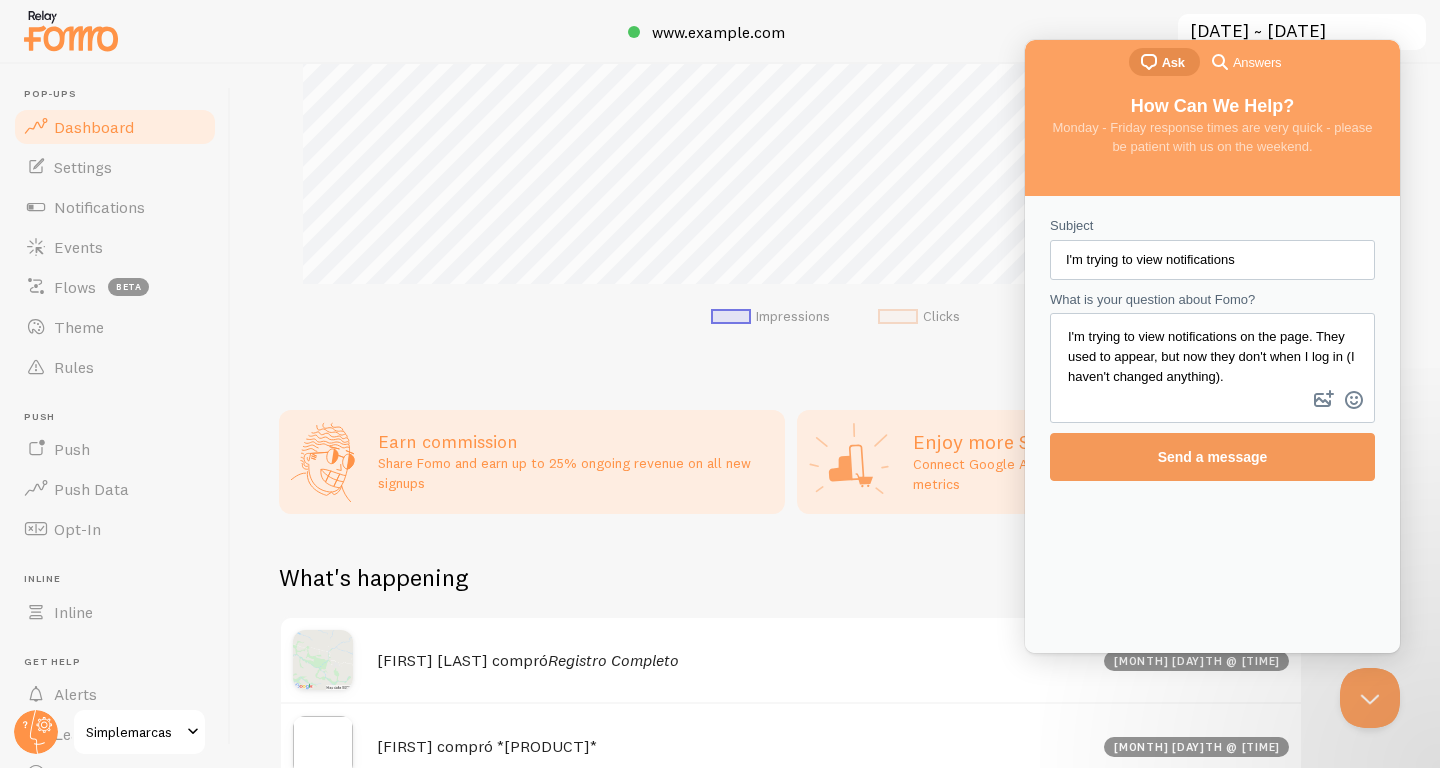 type on "I'm trying to view notifications" 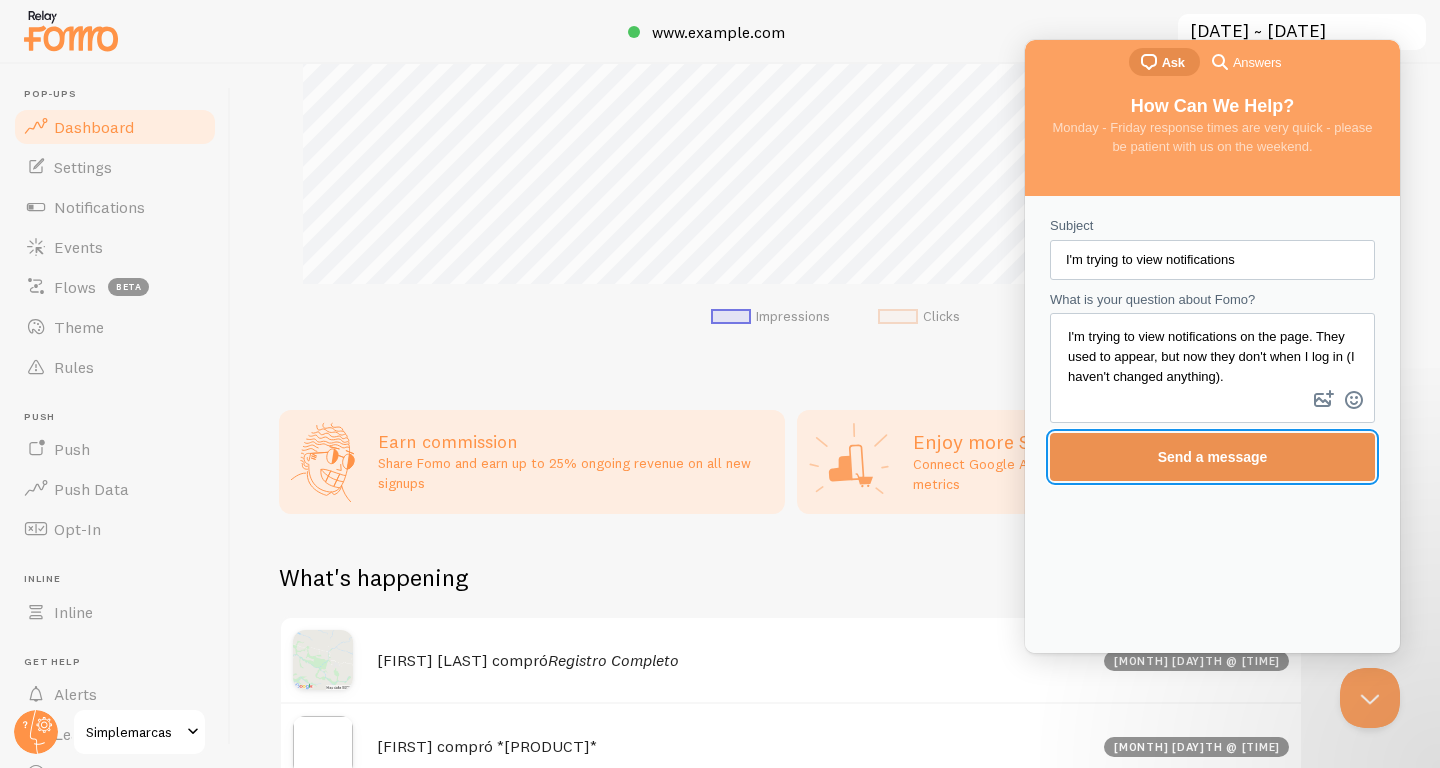 click on "Send a message" at bounding box center (1213, 457) 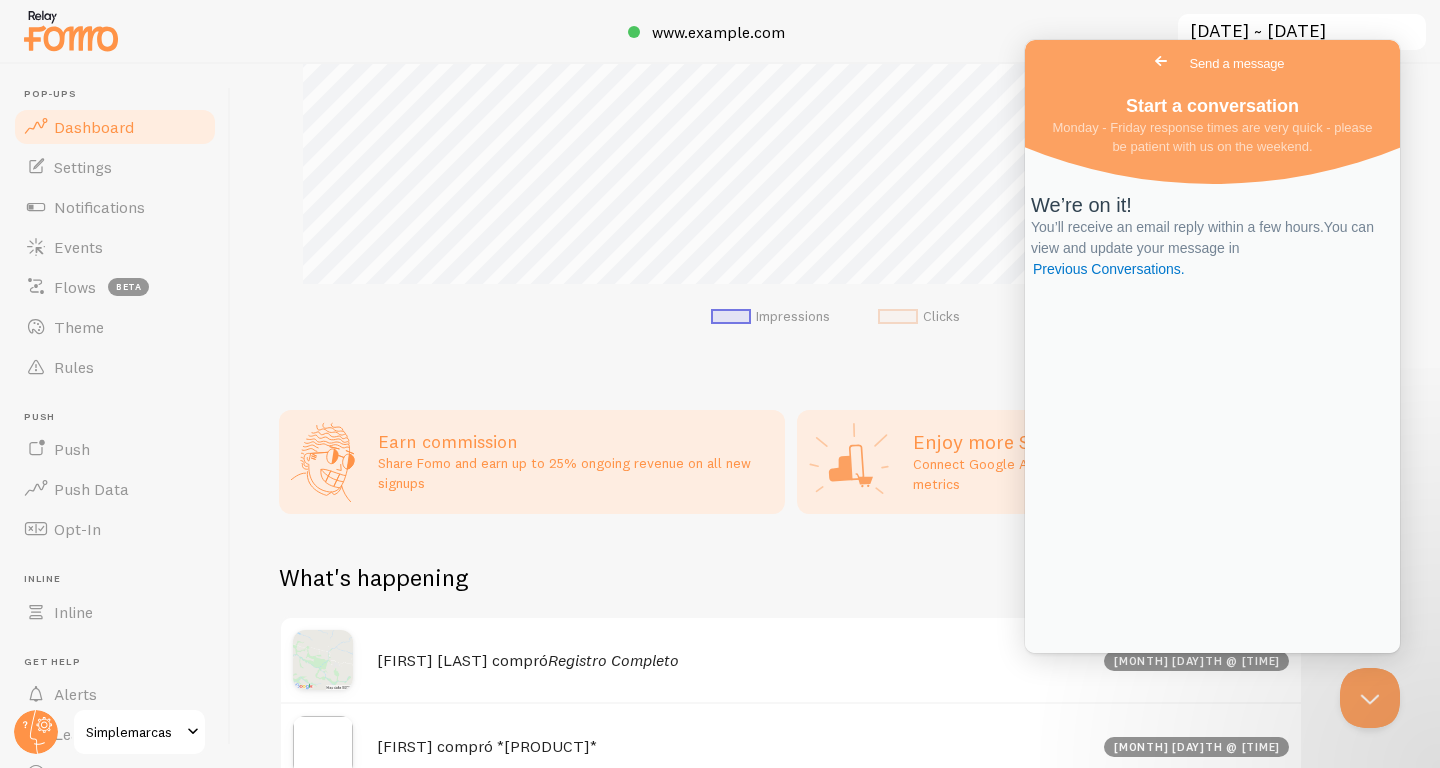 click on "Impressions Clicks" at bounding box center (835, 317) 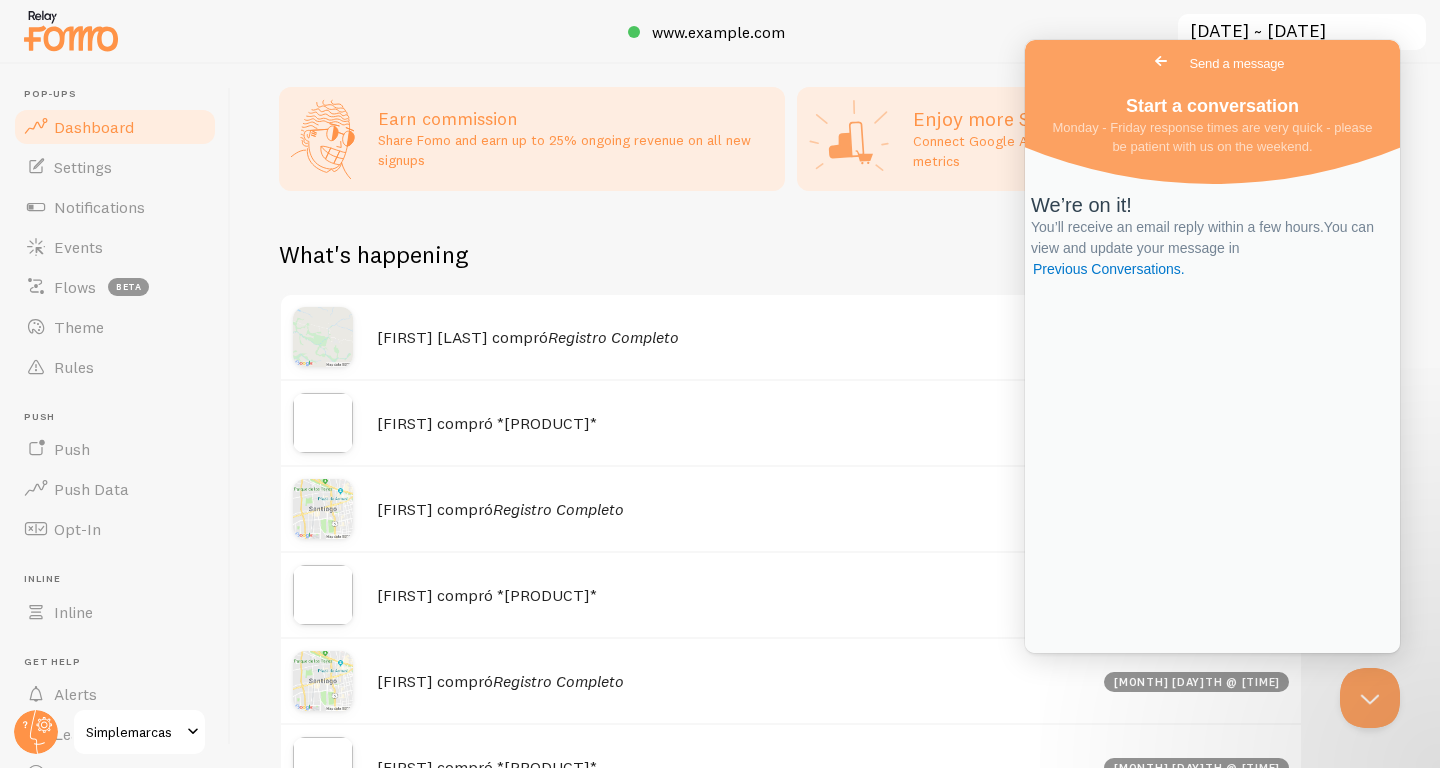 scroll, scrollTop: 973, scrollLeft: 0, axis: vertical 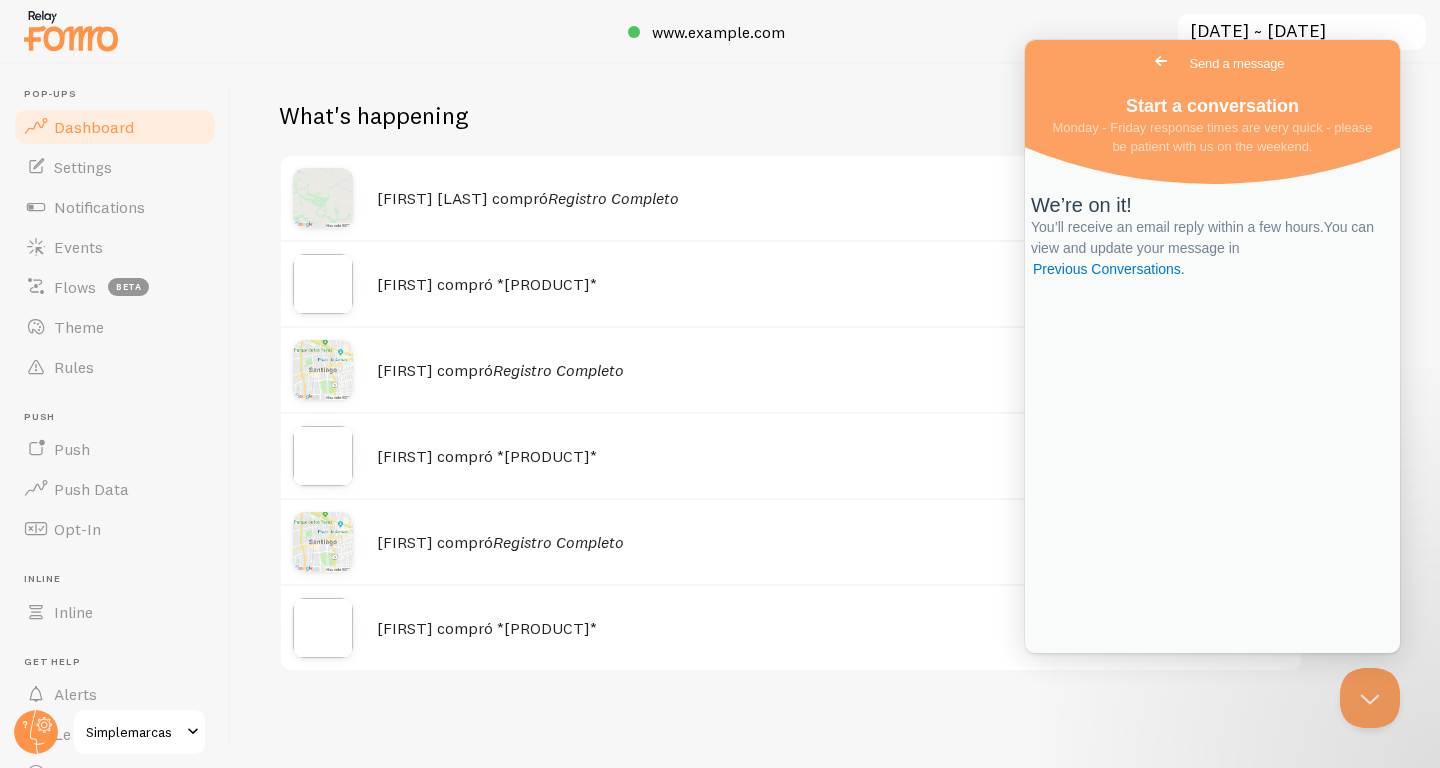 click on "What's happening" at bounding box center [791, 127] 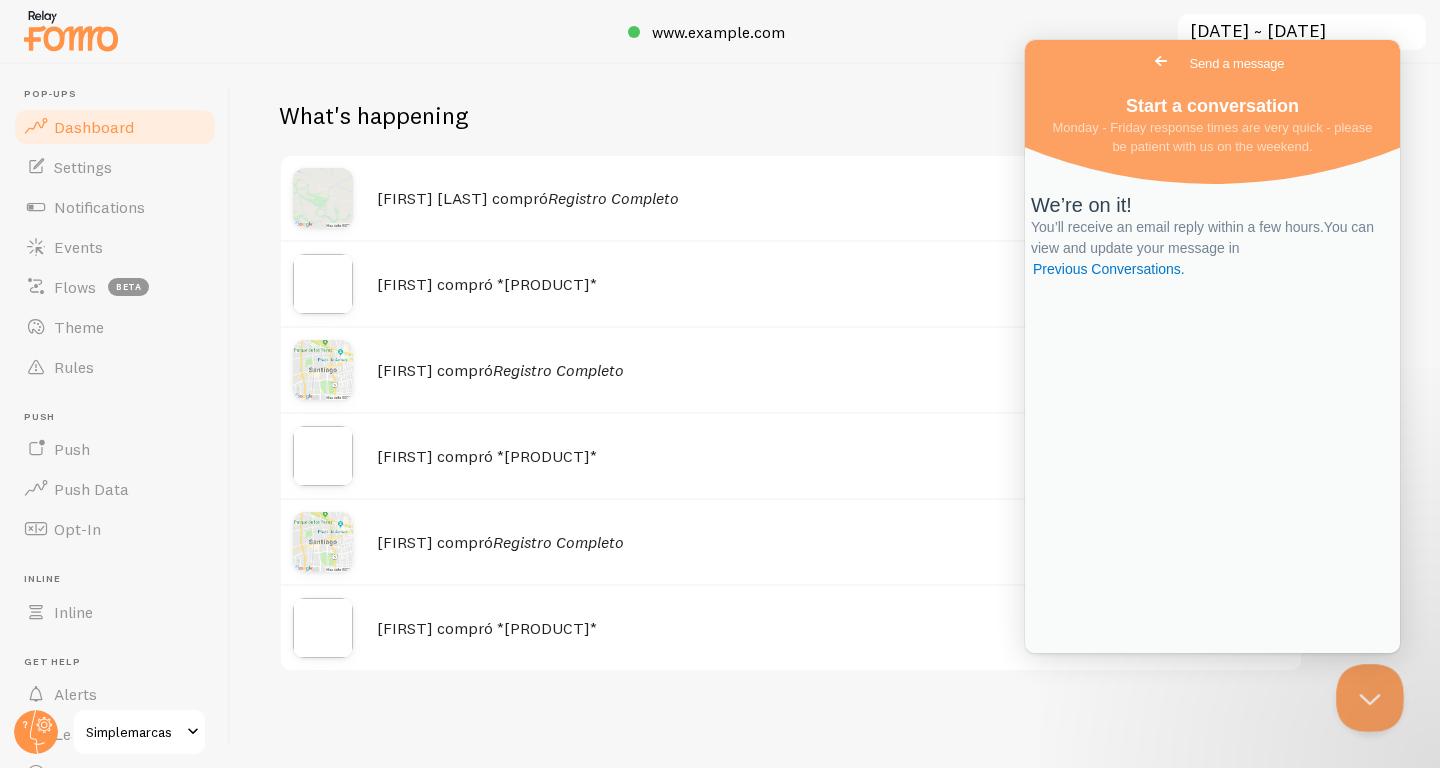 click at bounding box center (1366, 694) 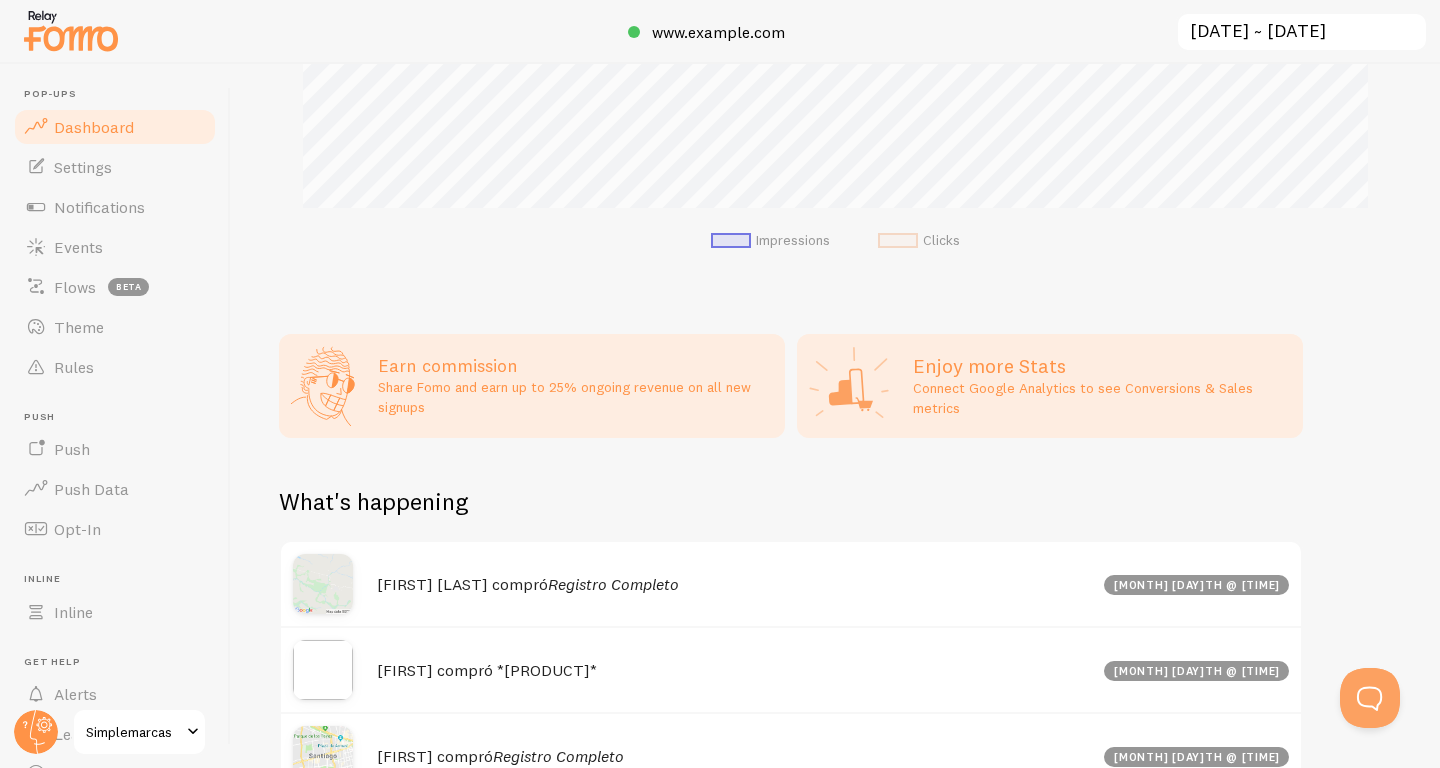 scroll, scrollTop: 0, scrollLeft: 0, axis: both 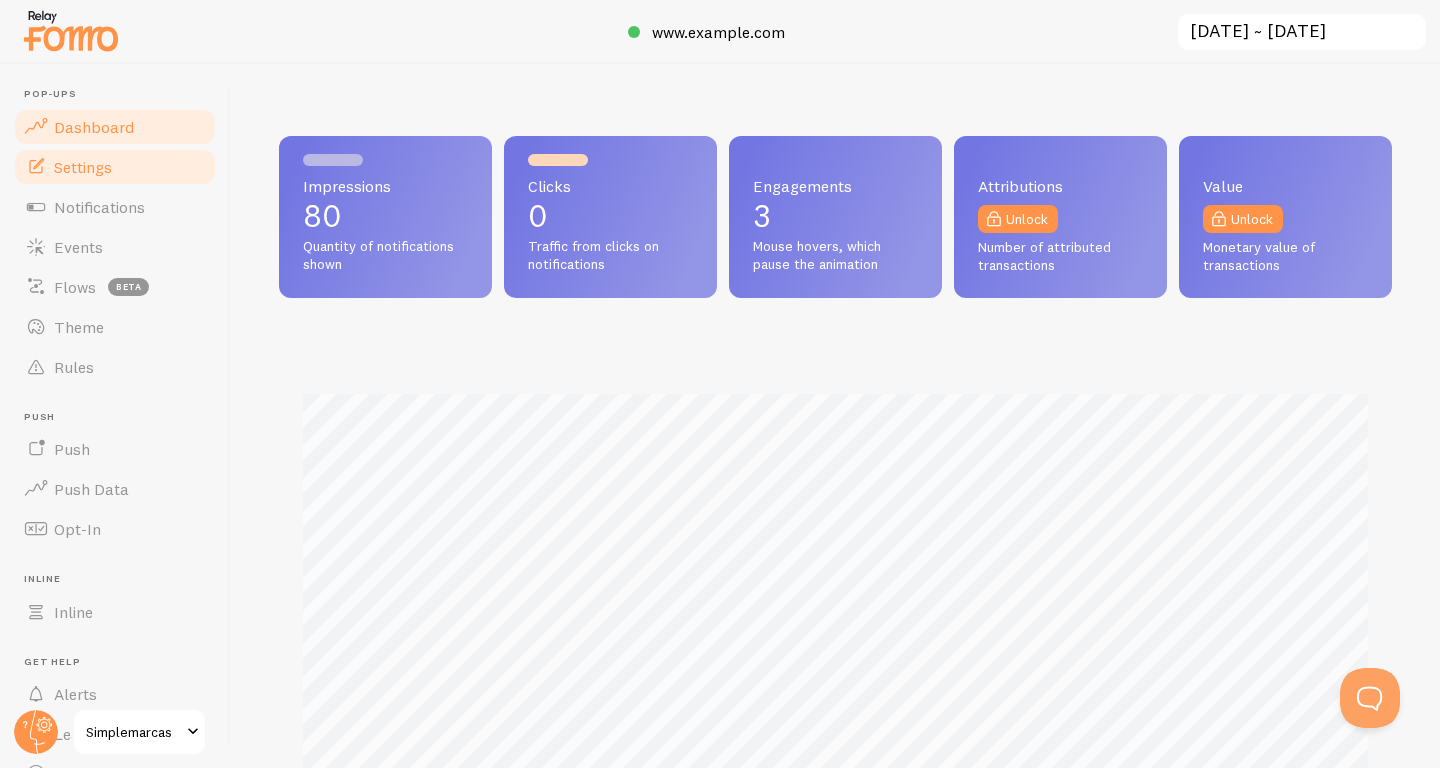 click on "Settings" at bounding box center [83, 167] 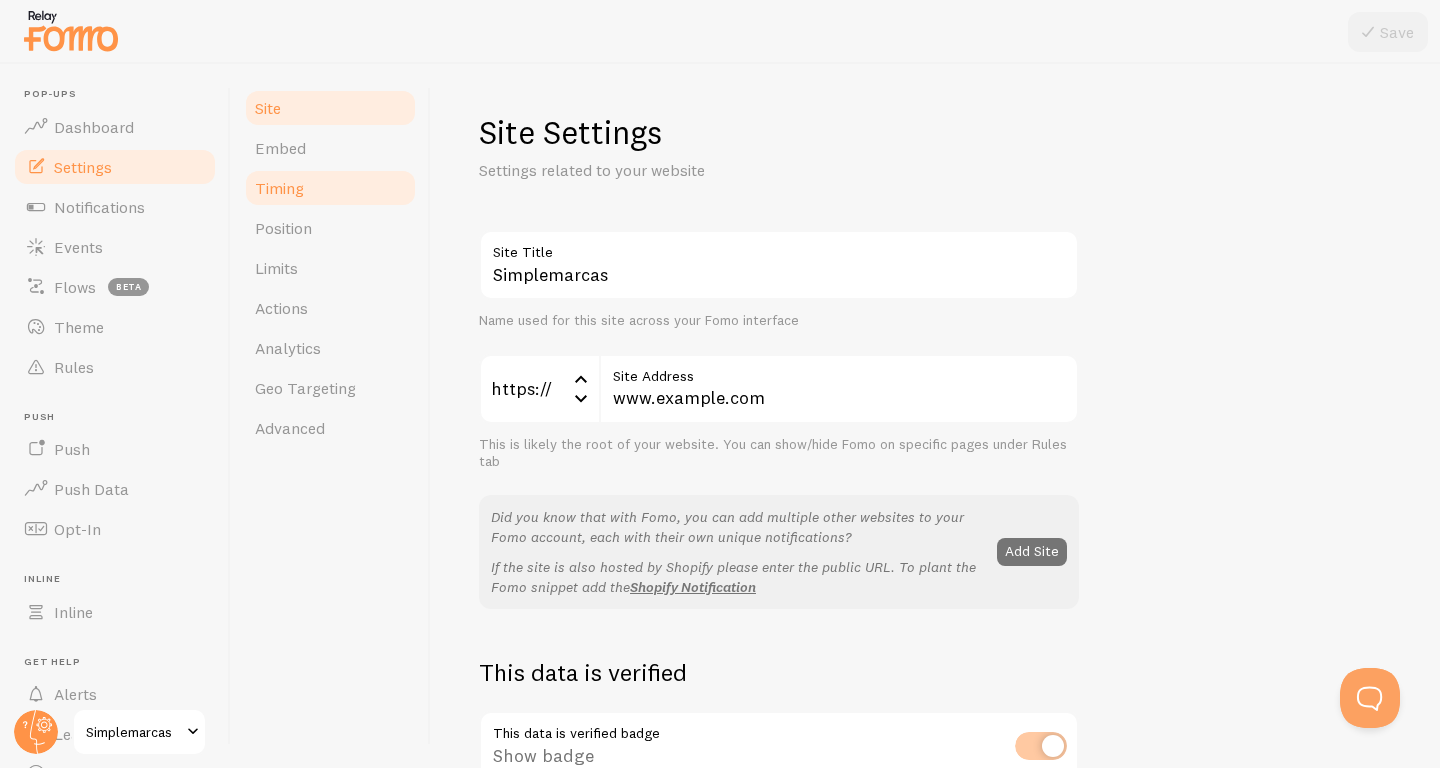 click on "Timing" at bounding box center (330, 188) 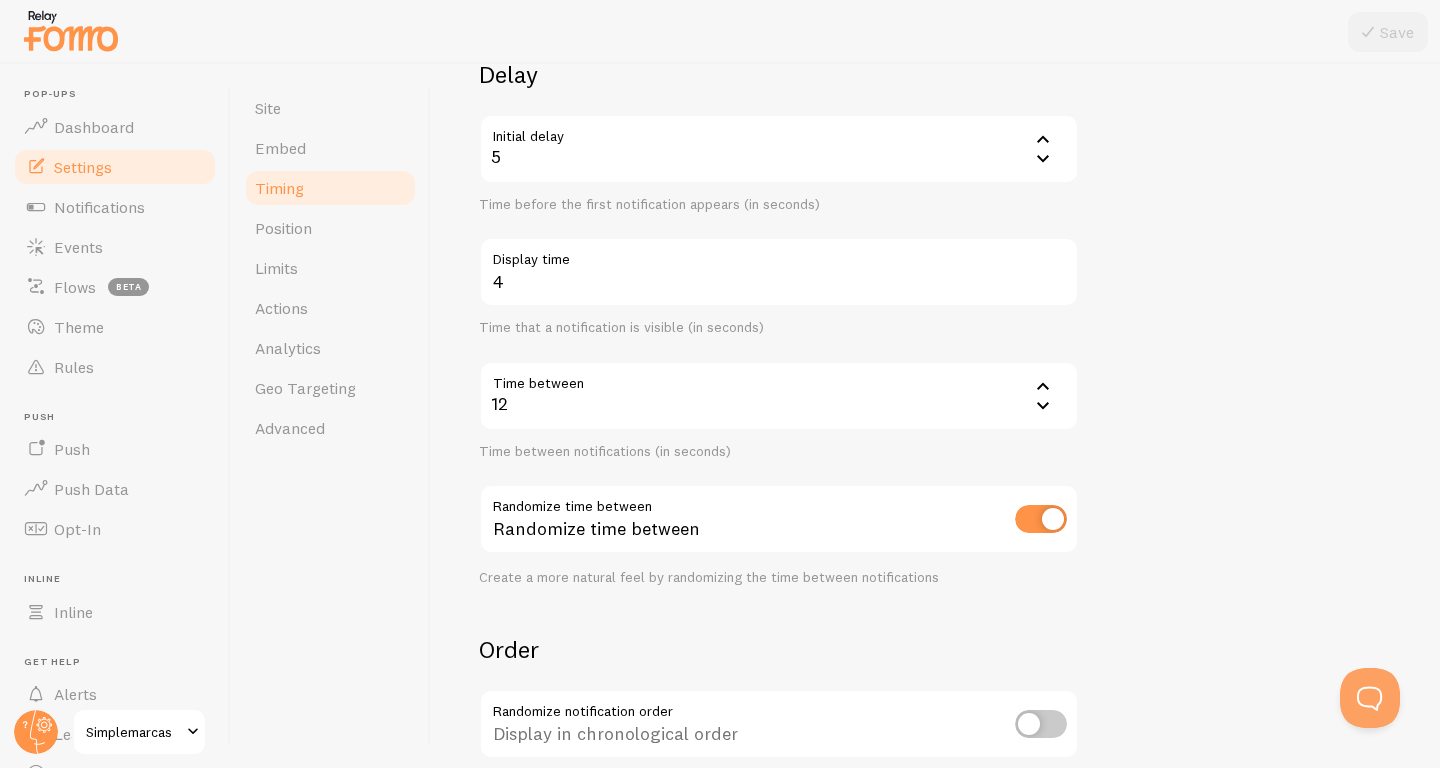 scroll, scrollTop: 177, scrollLeft: 0, axis: vertical 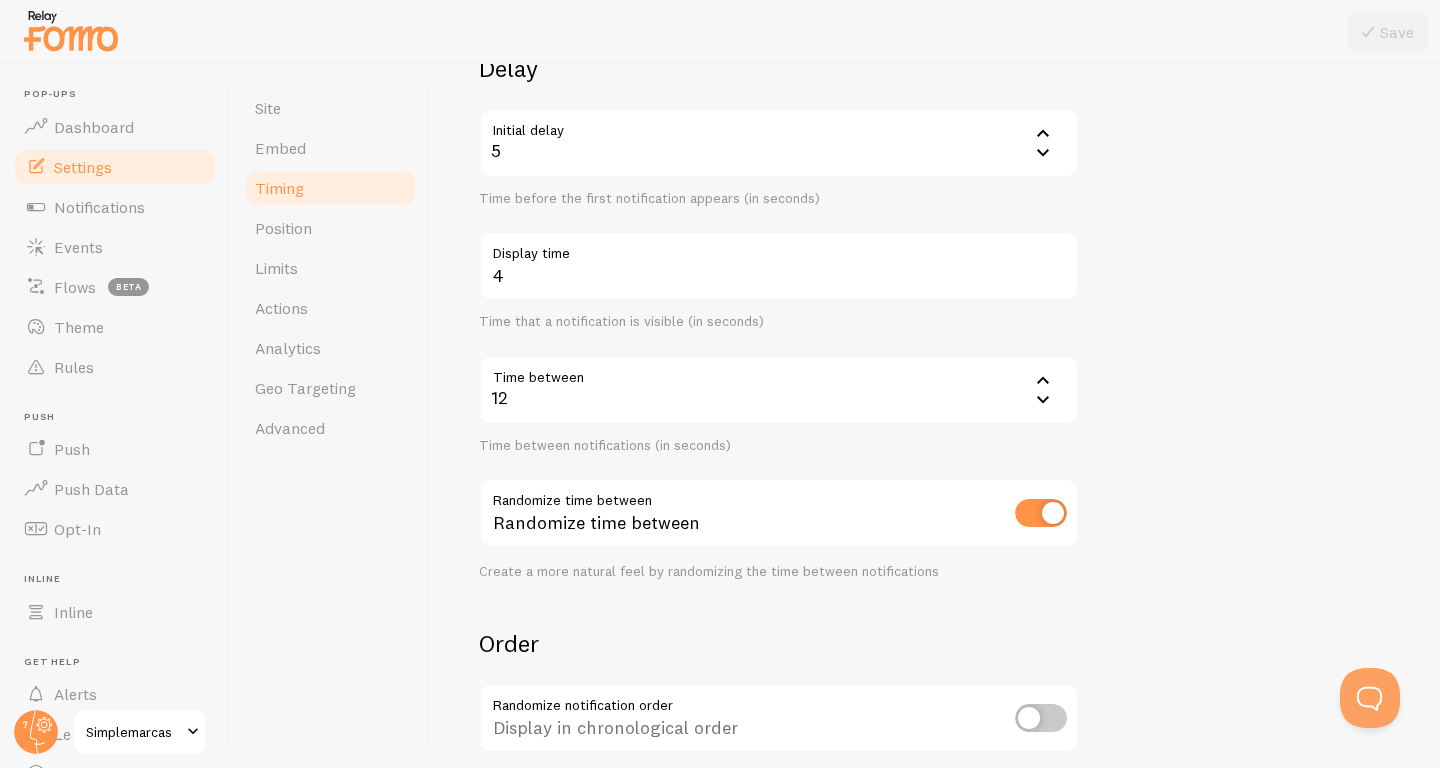 click 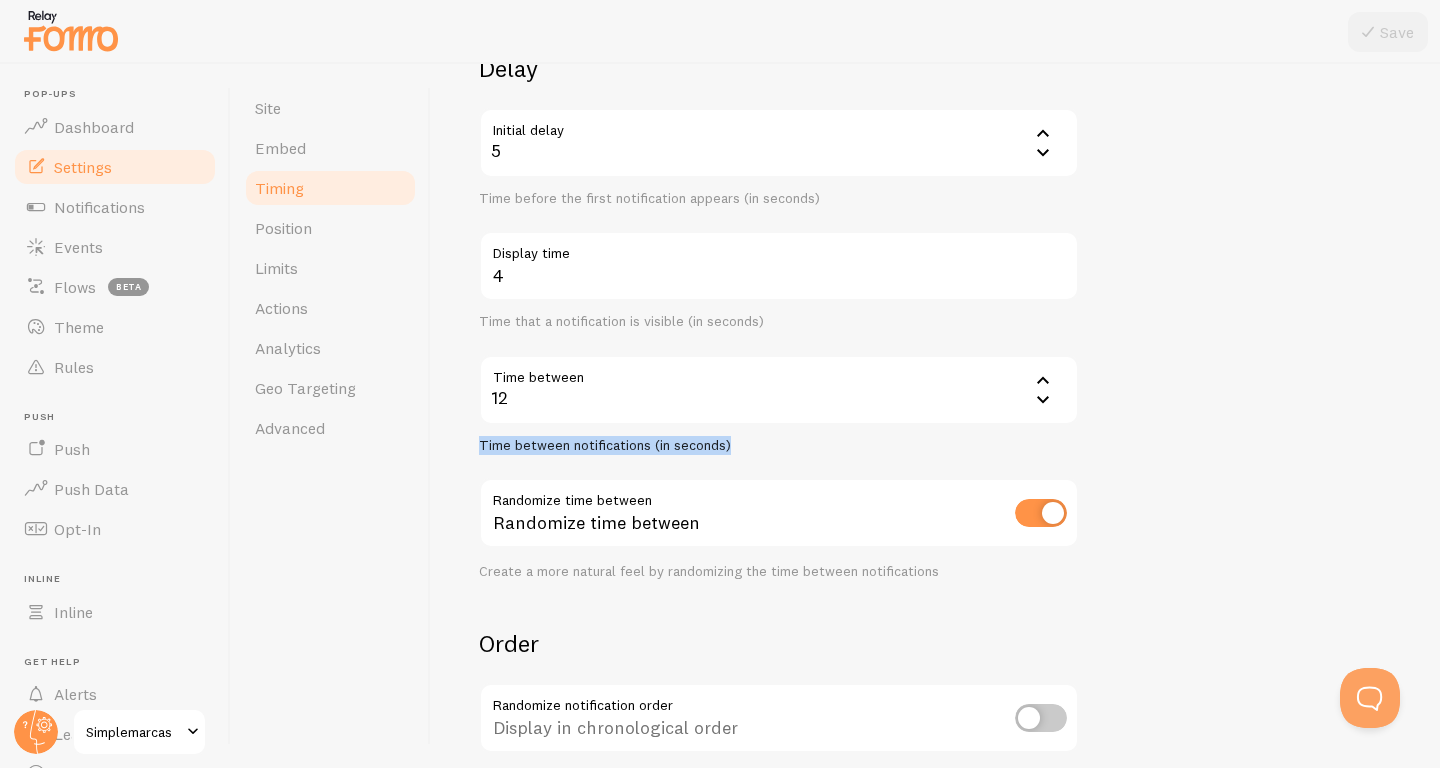 click 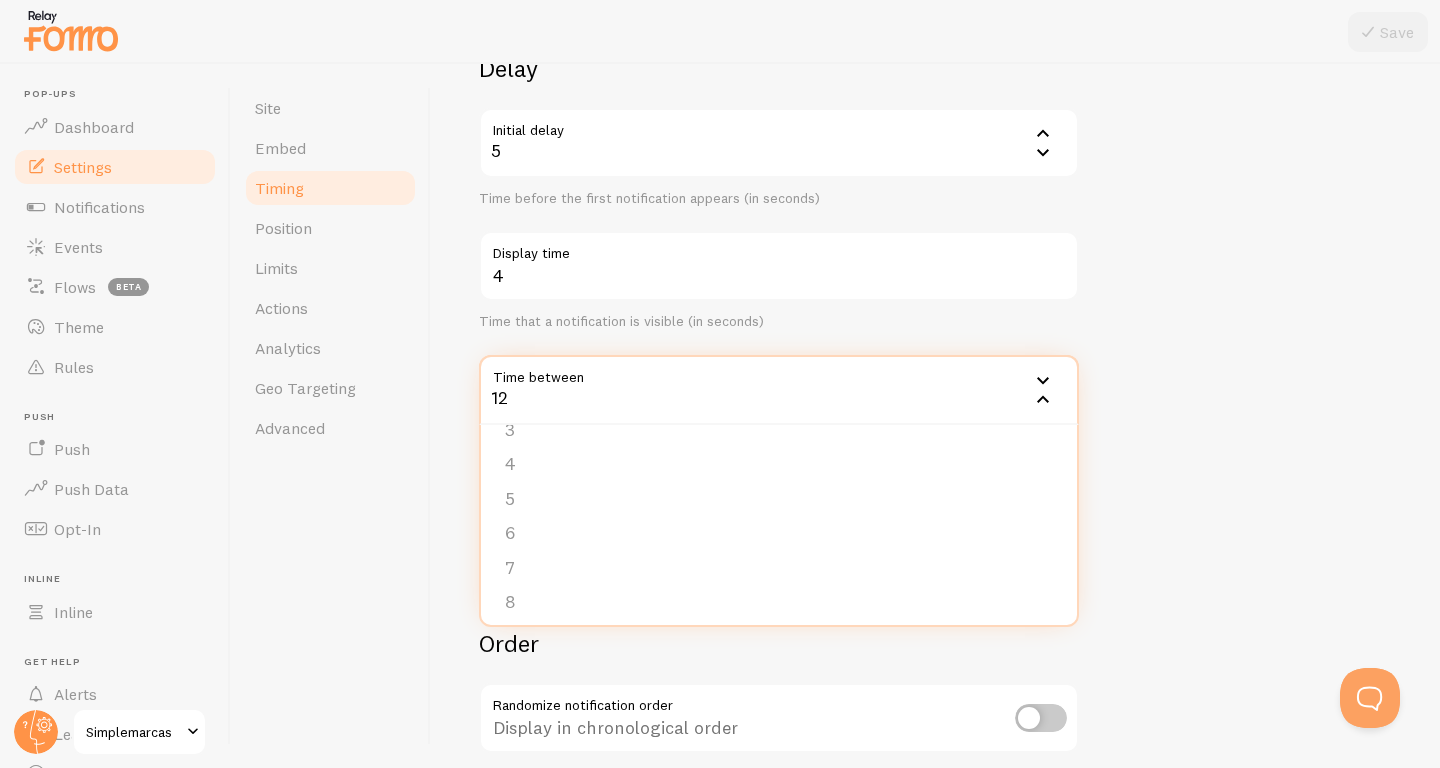scroll, scrollTop: 101, scrollLeft: 0, axis: vertical 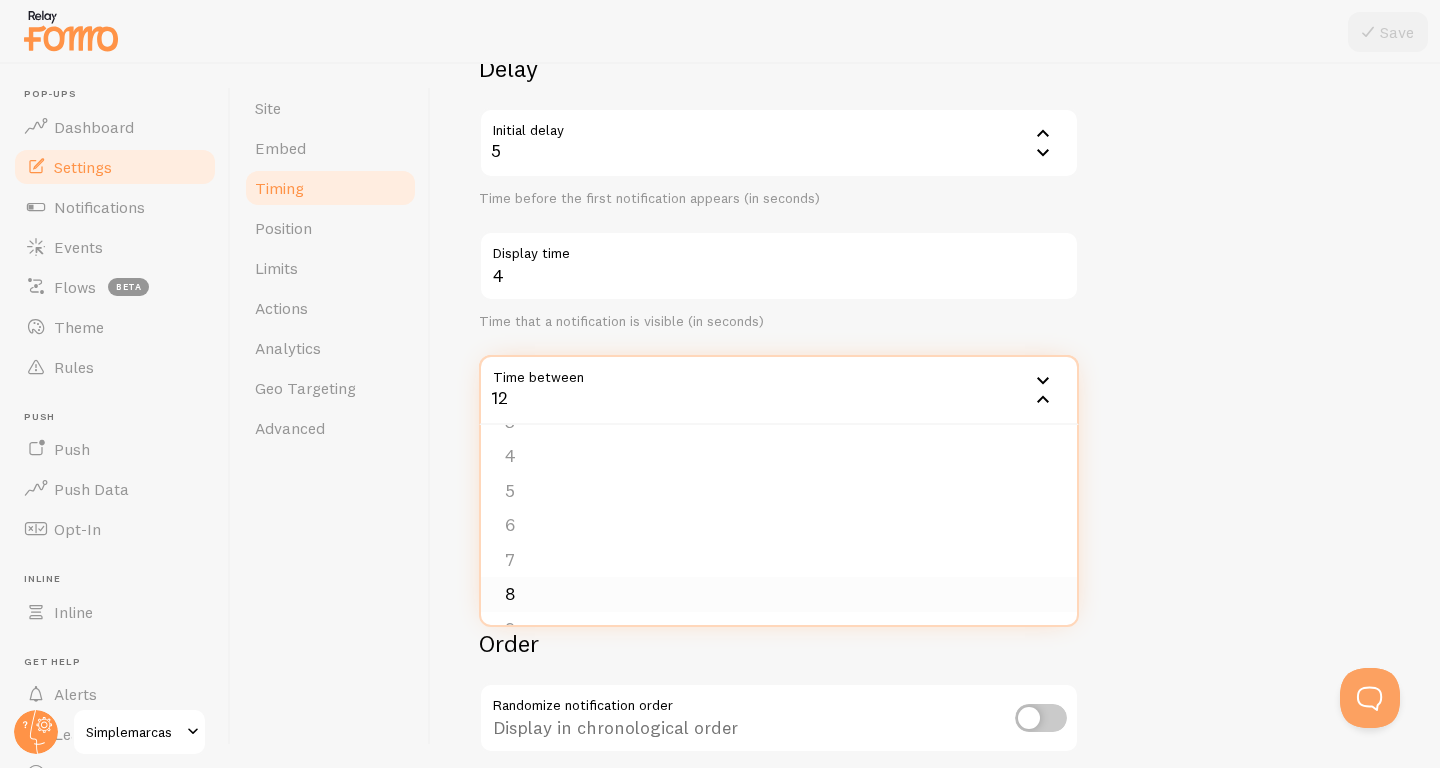 click on "8" at bounding box center [779, 594] 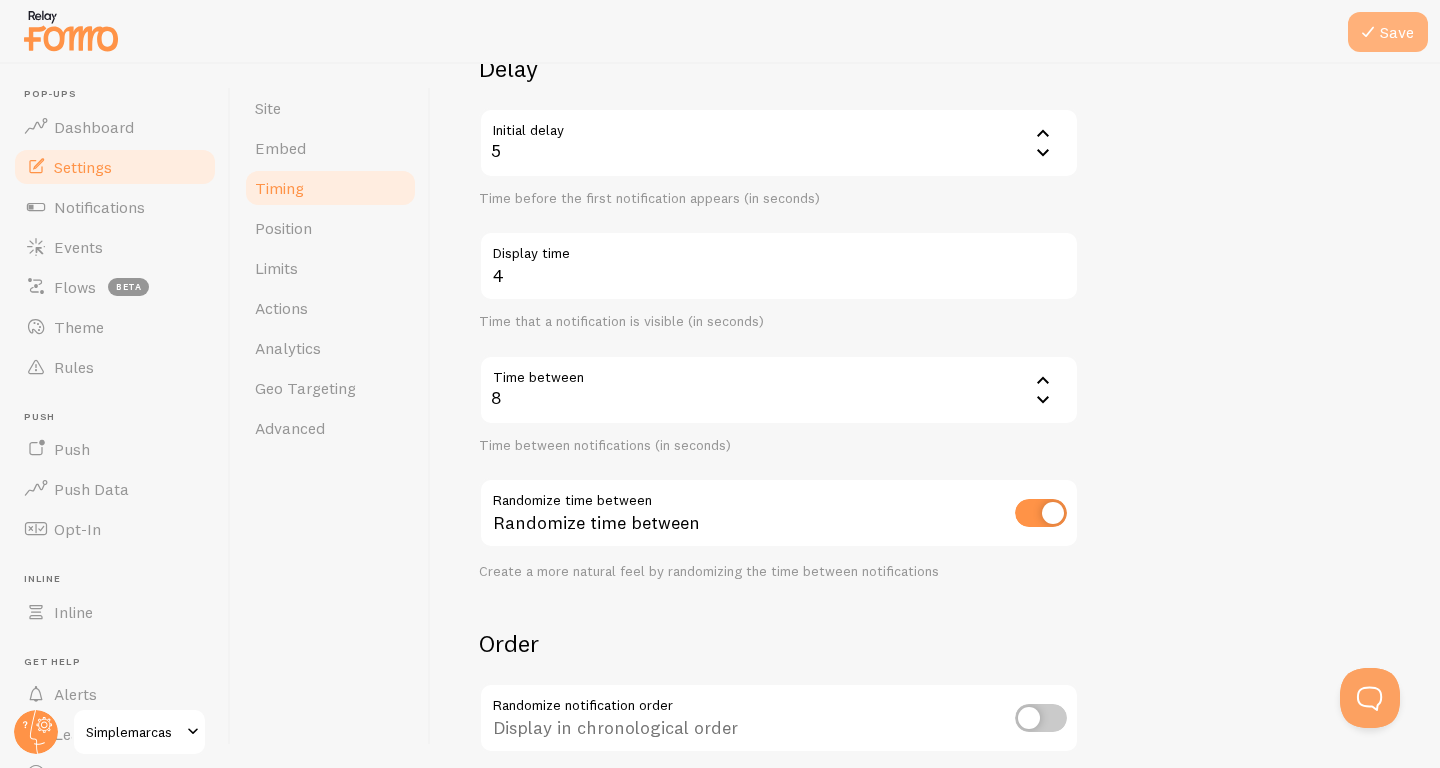 click on "Save" at bounding box center [1388, 32] 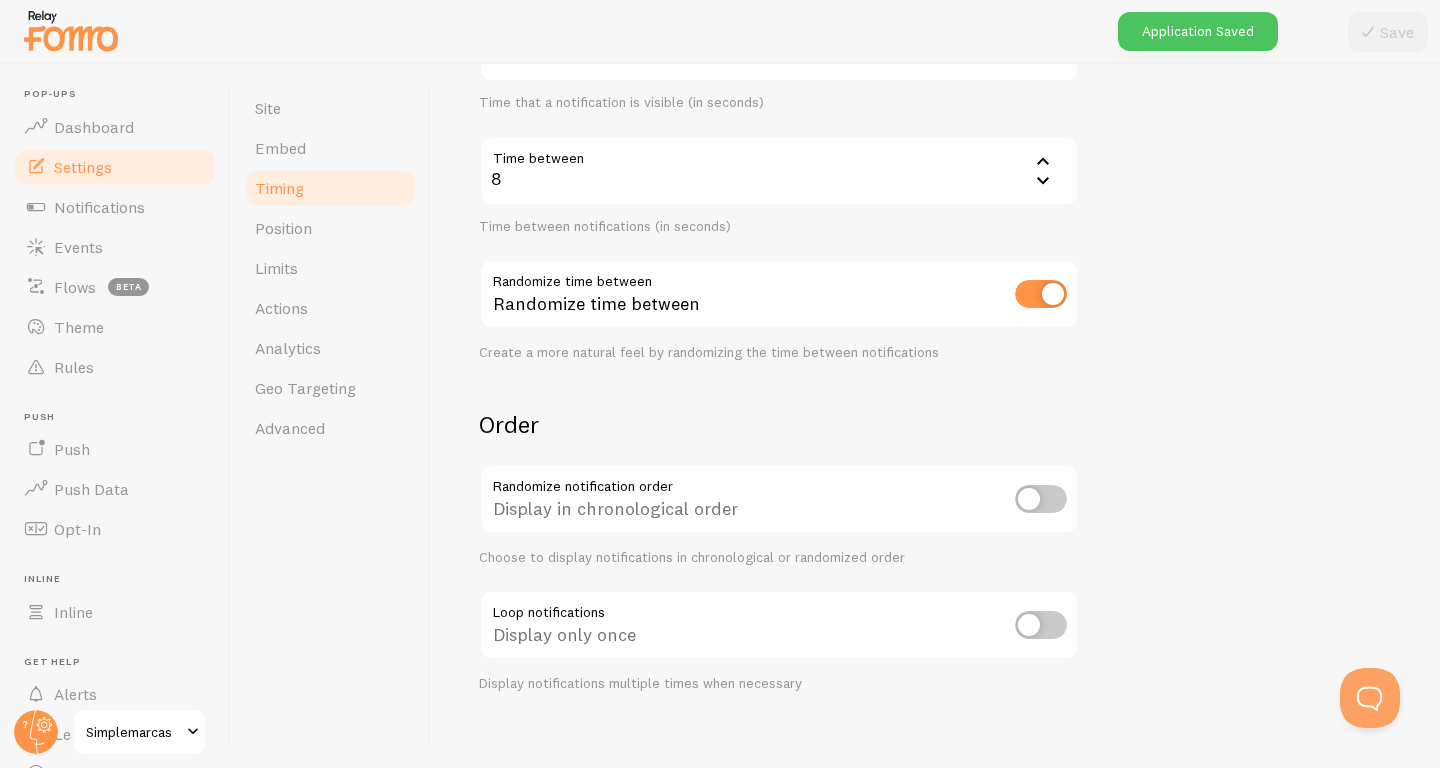 scroll, scrollTop: 416, scrollLeft: 0, axis: vertical 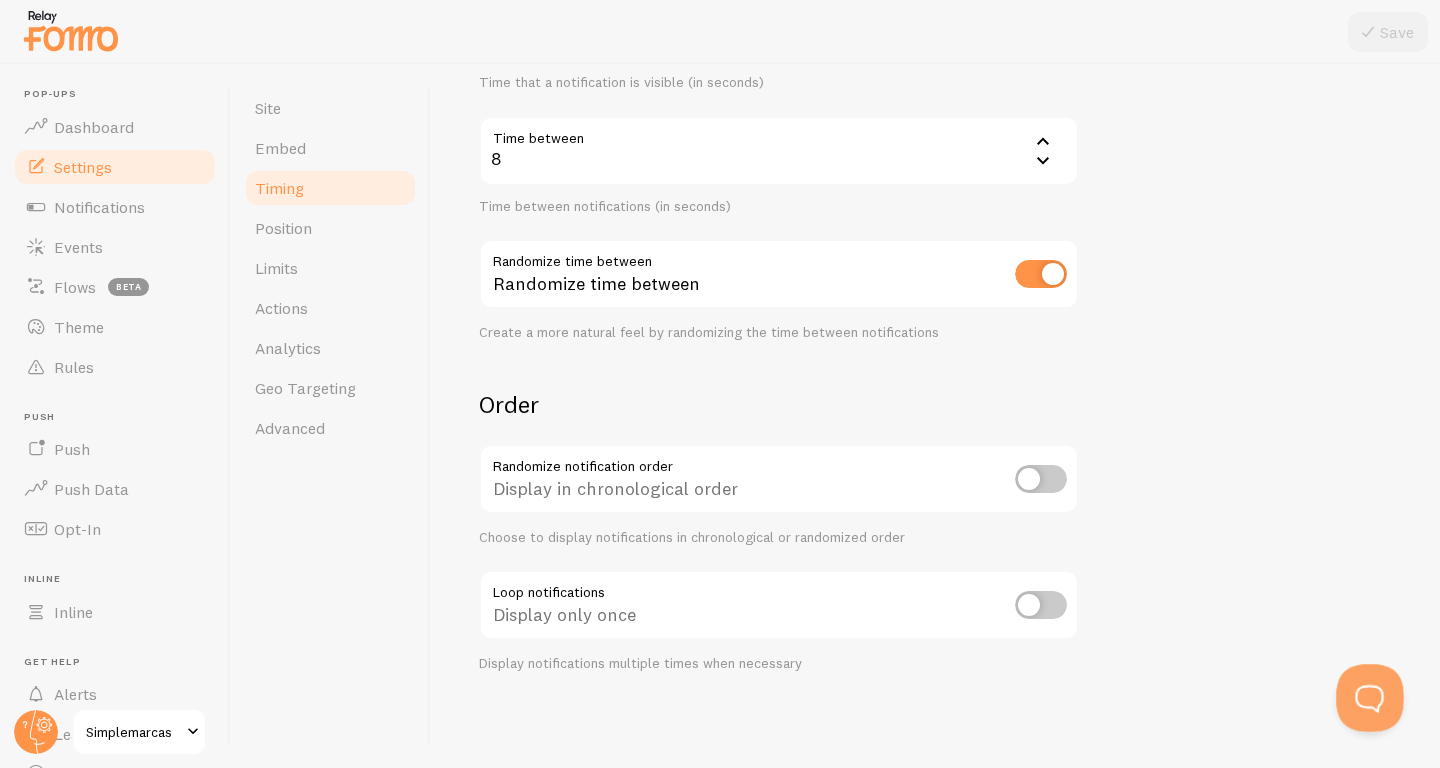 click at bounding box center (1366, 694) 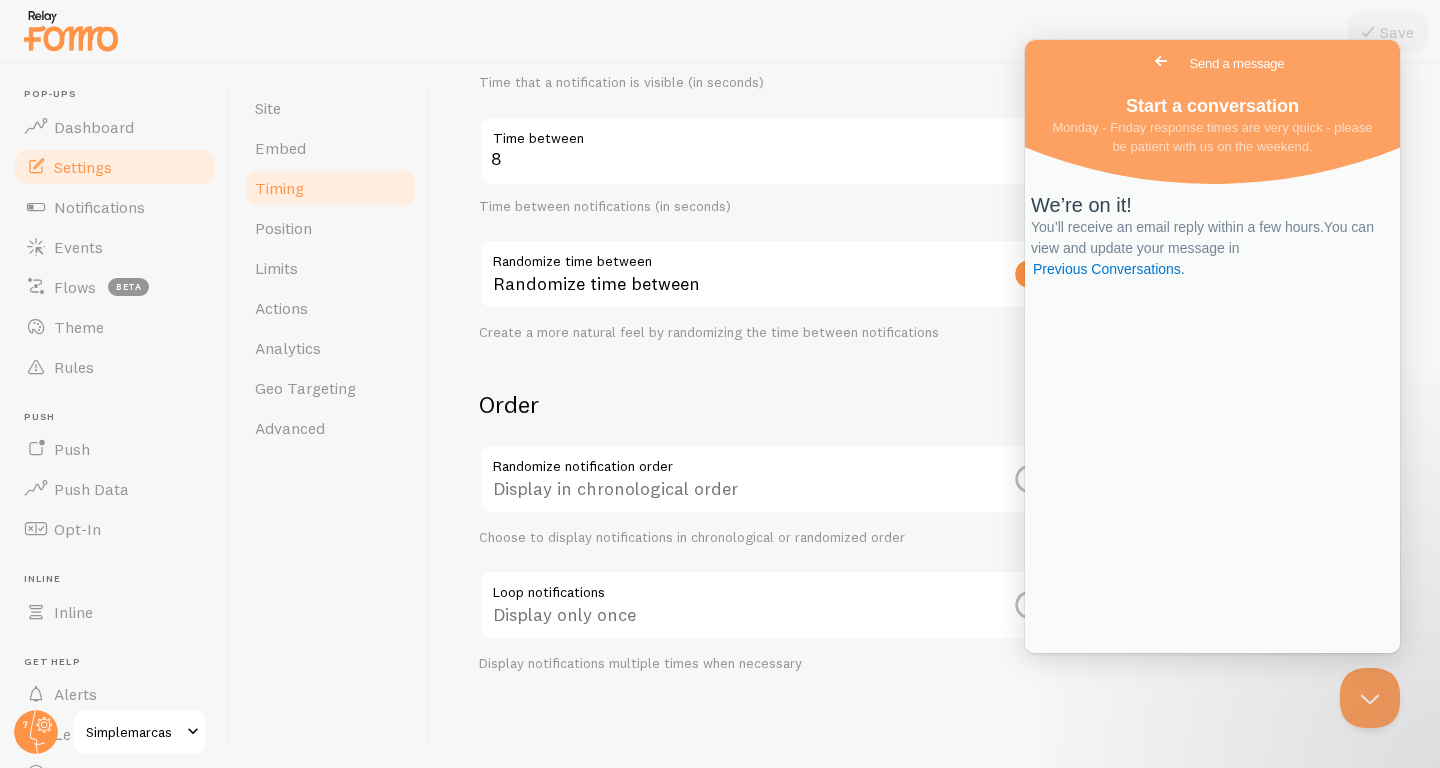 click on "Go back" at bounding box center (1161, 61) 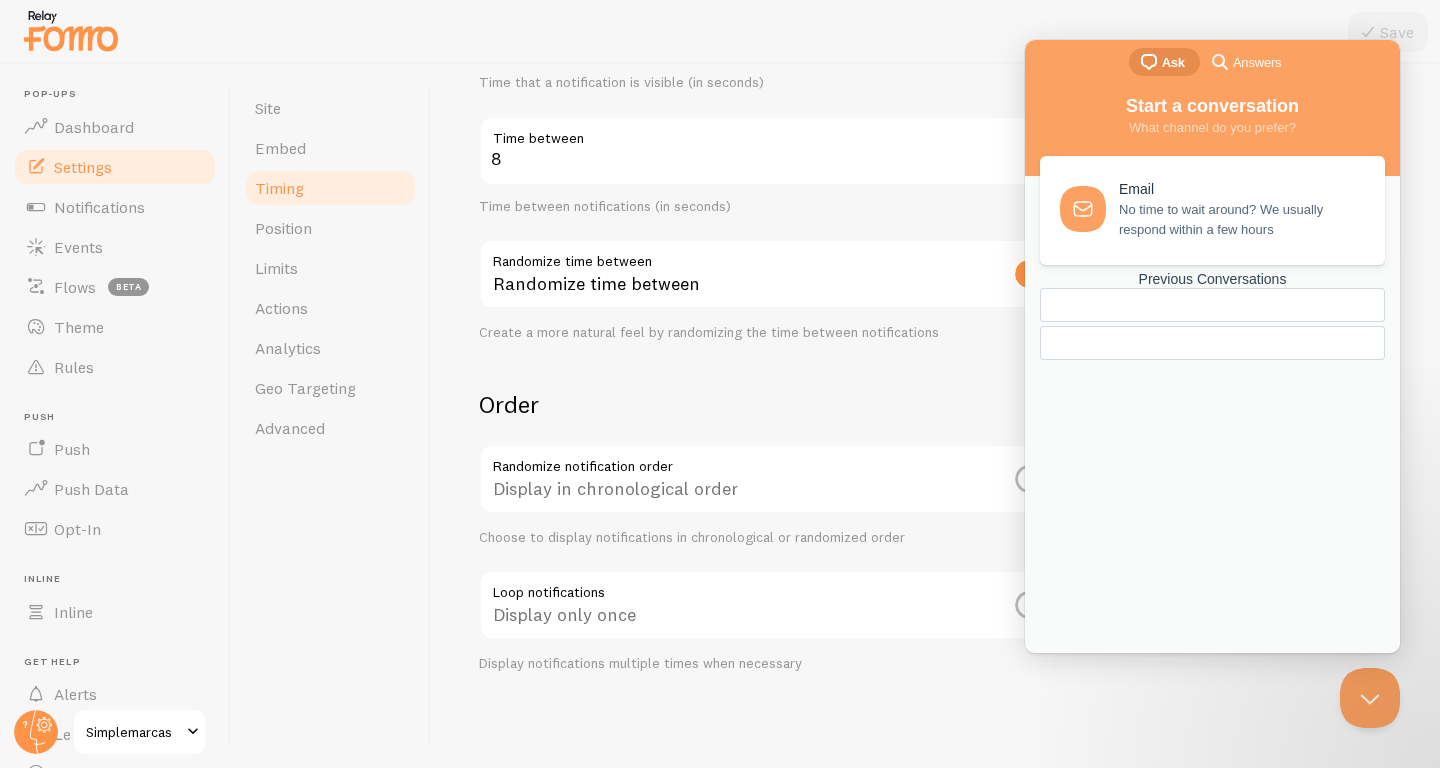 click on "Start a conversation" at bounding box center [1212, 106] 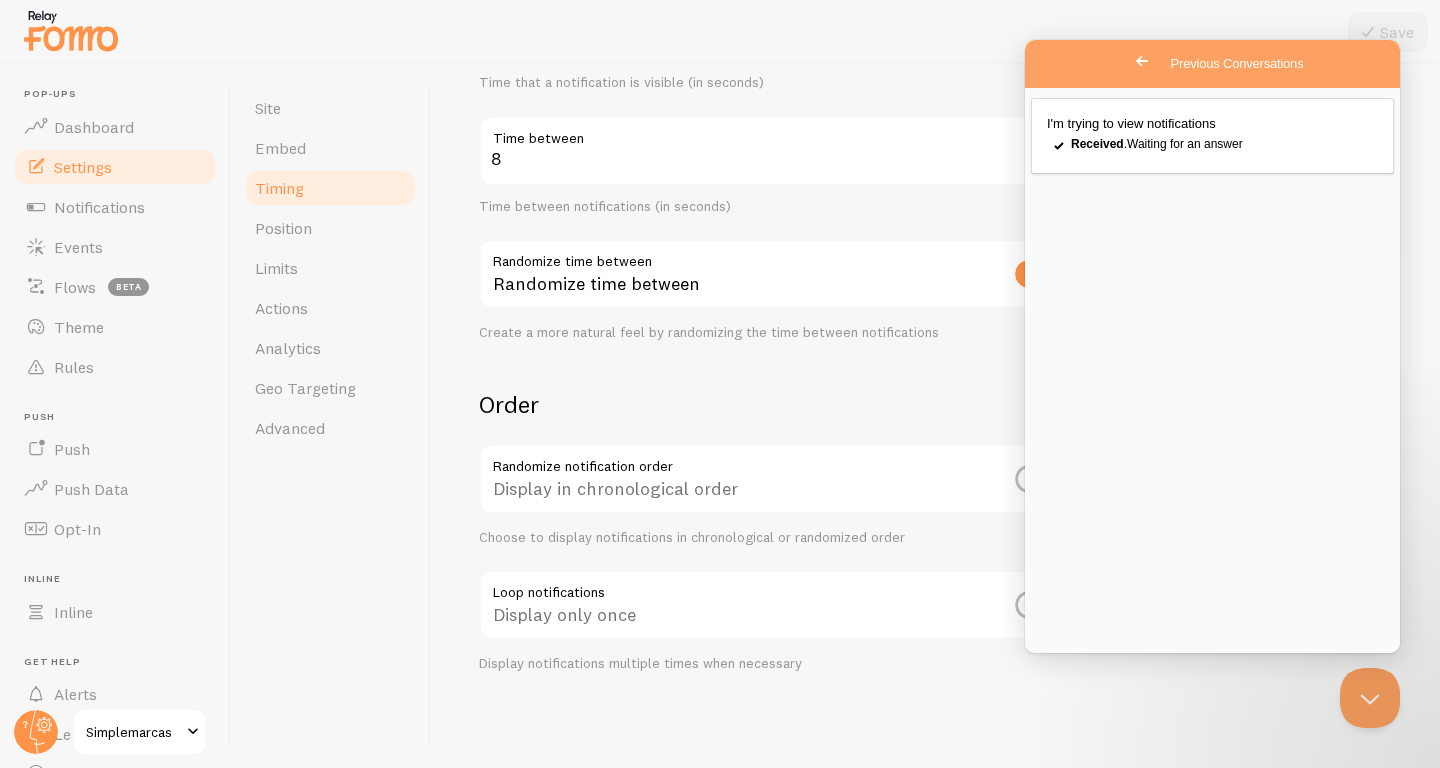 click on "Go back" at bounding box center (1142, 61) 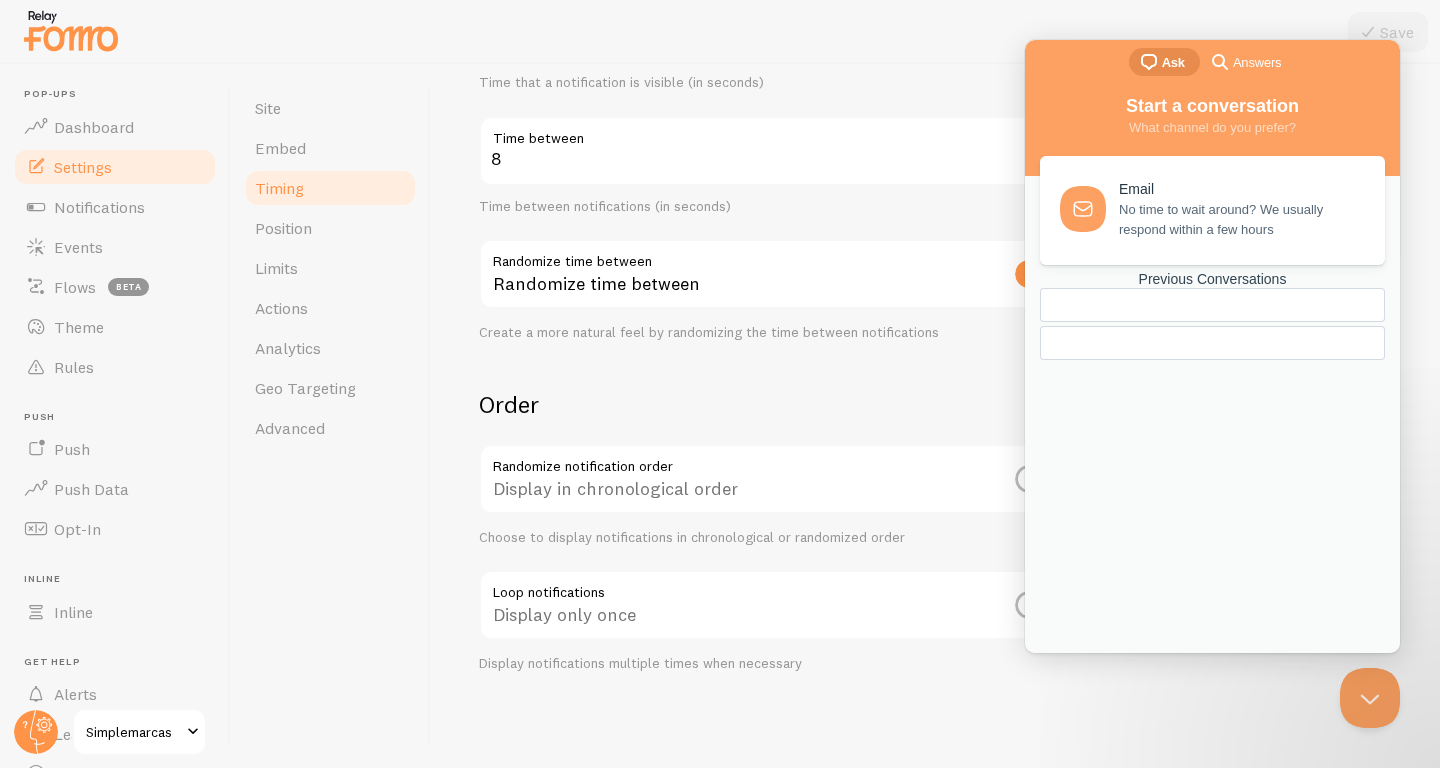 click on "What channel do you prefer?" at bounding box center (1212, 127) 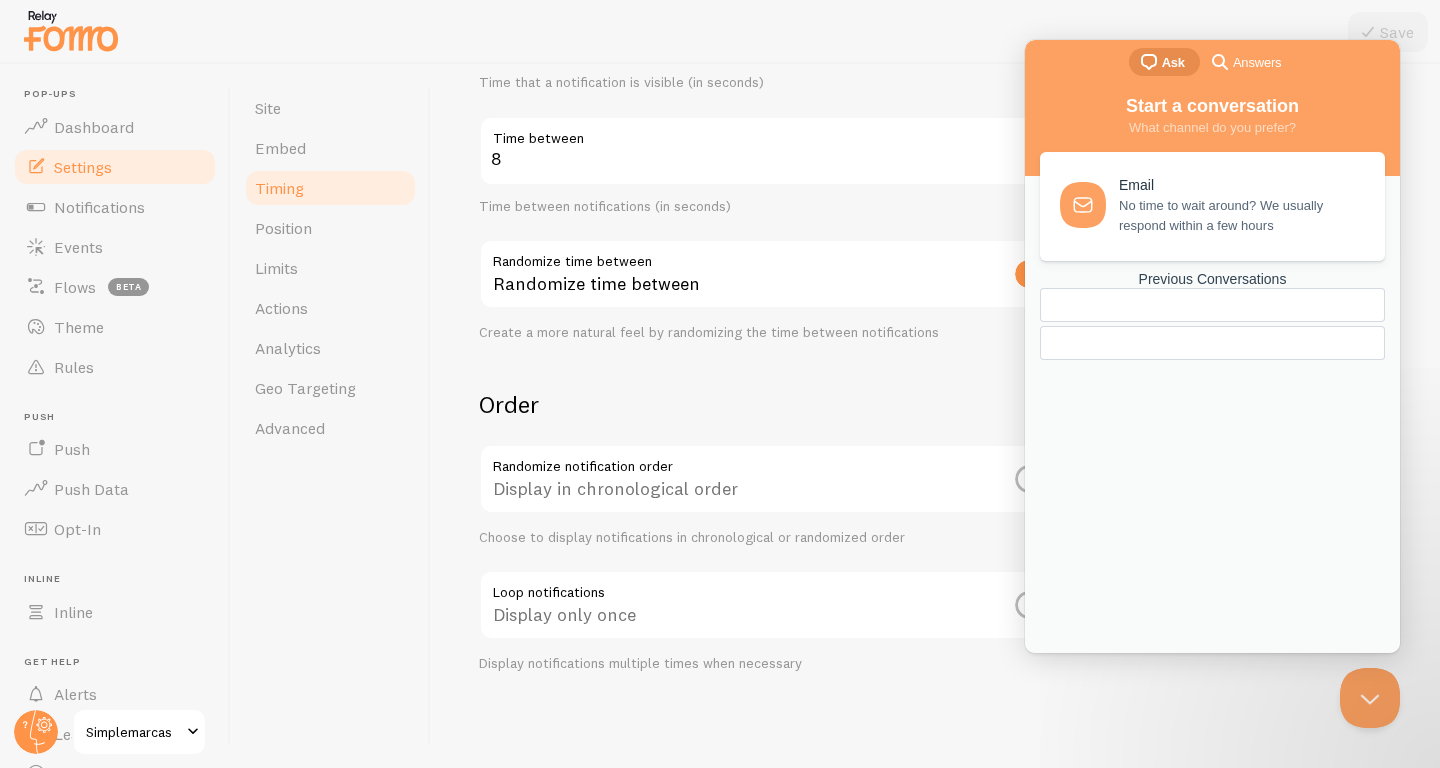click on "No time to wait around? We usually respond within a few hours" at bounding box center (1240, 216) 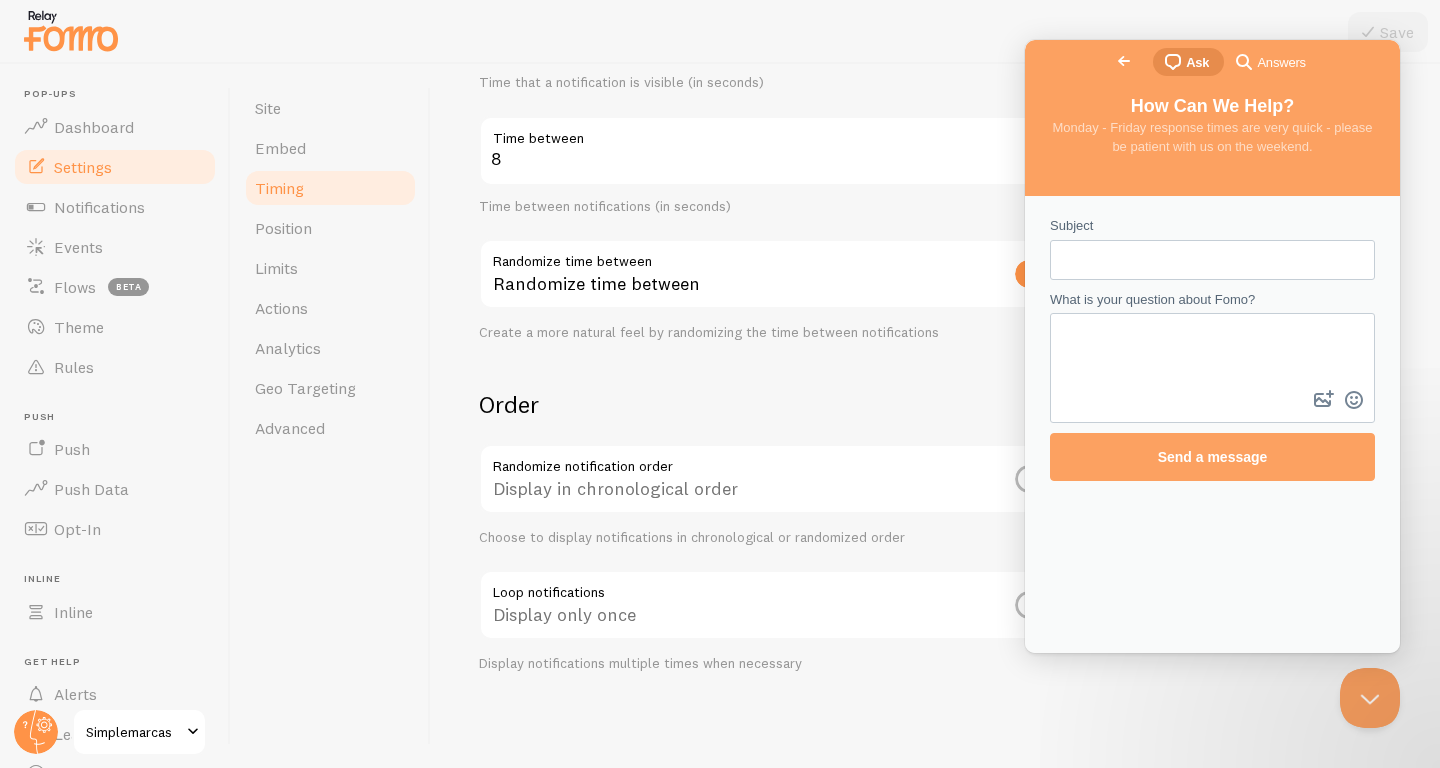 click on "Subject" at bounding box center (1212, 260) 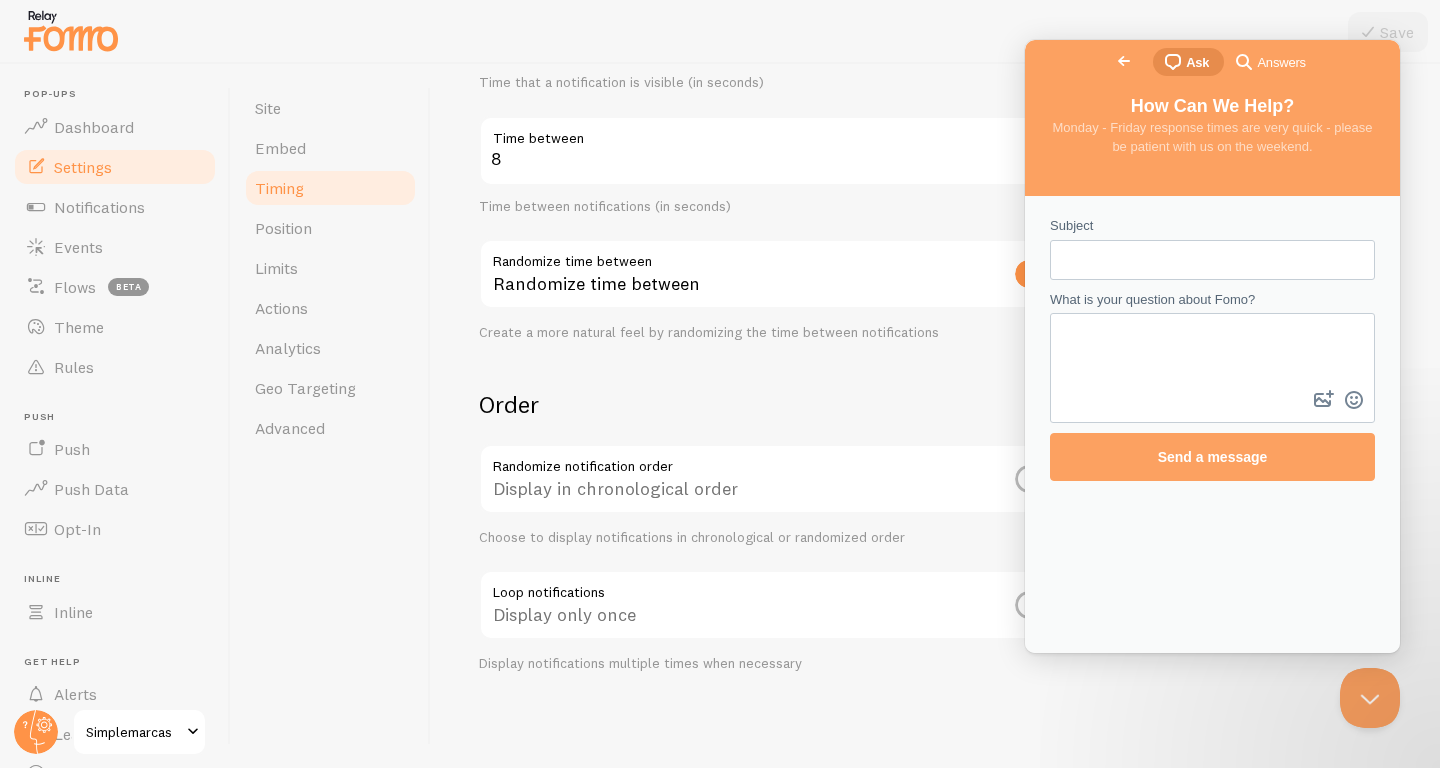 click on "What is your question about Fomo?" at bounding box center (1212, 350) 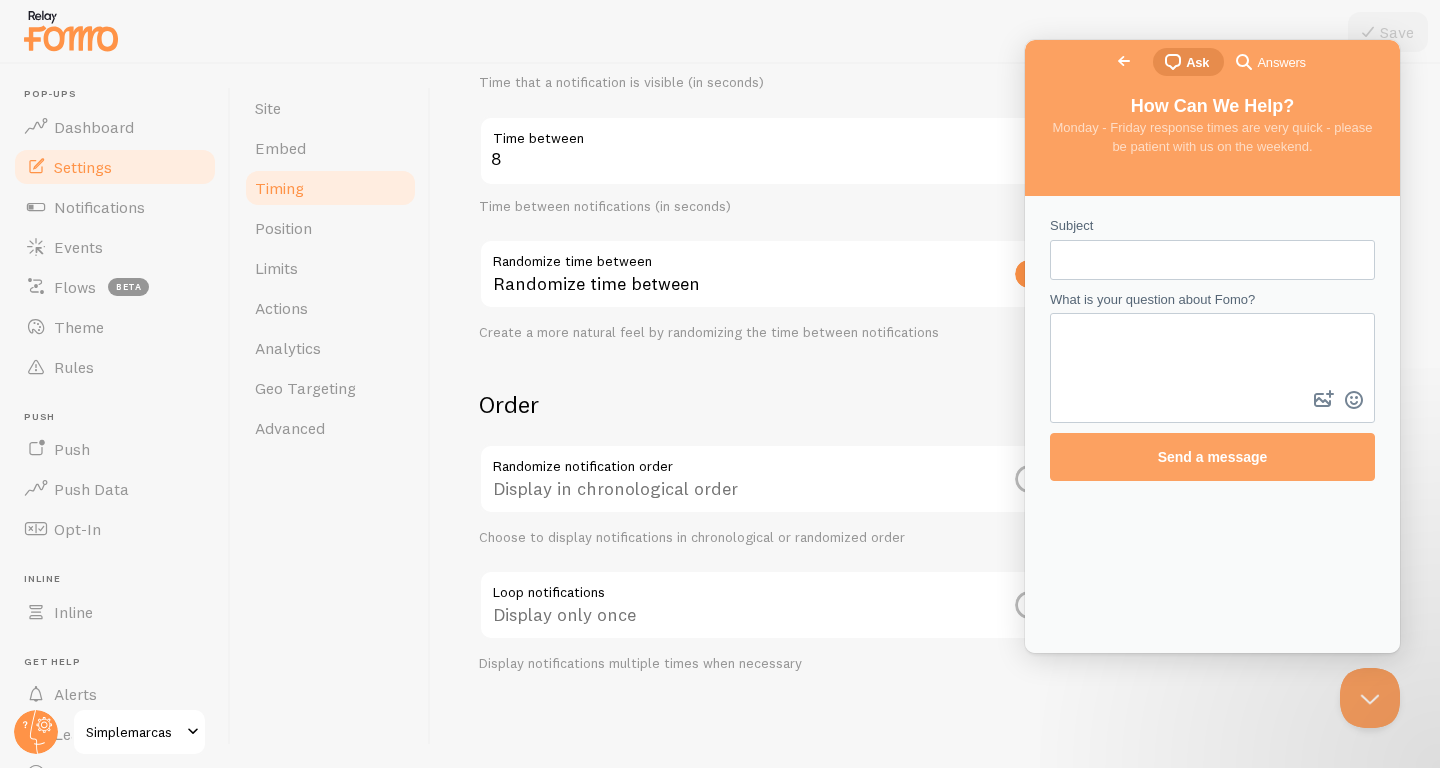 paste on "I'm trying to see notifications on the page. But I can't seem to do it on all devices." 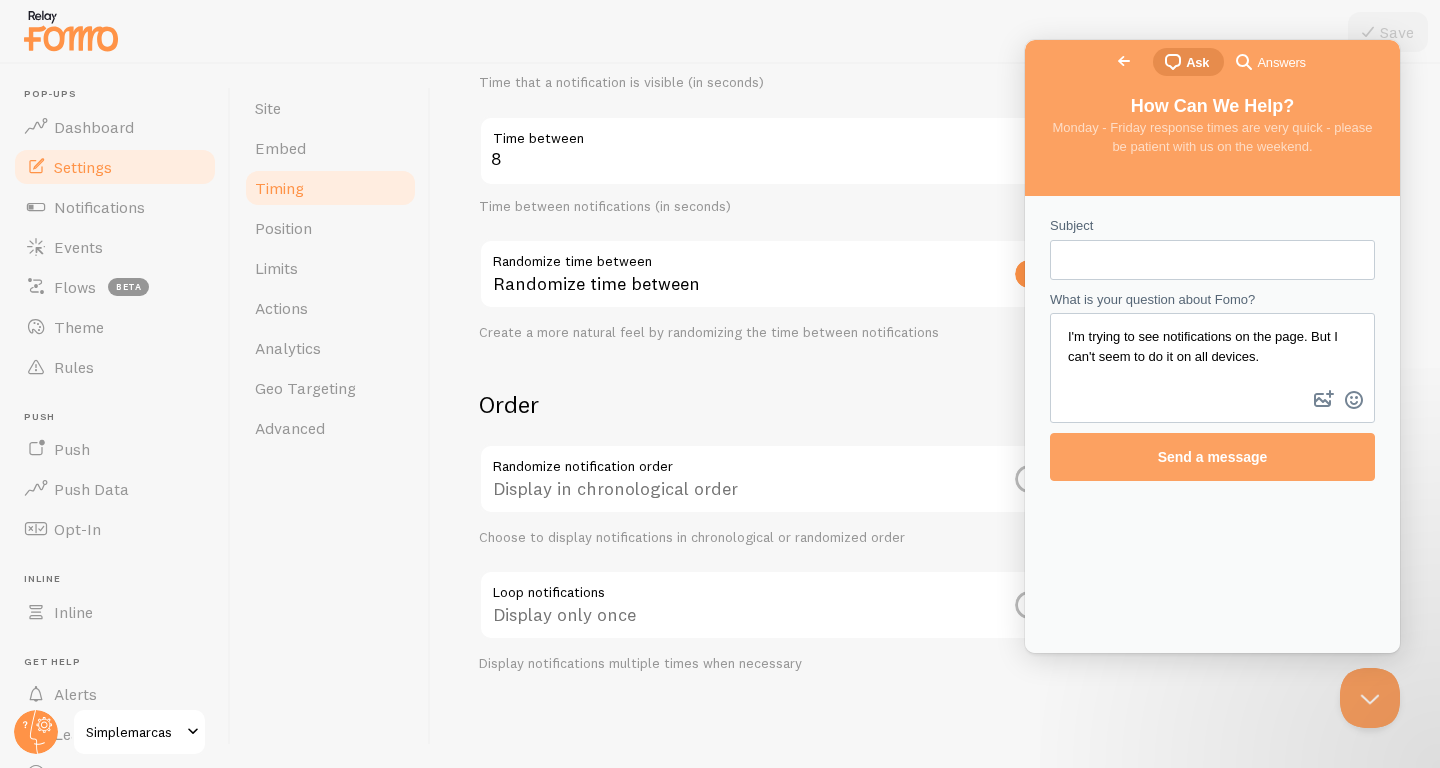 type on "I'm trying to see notifications on the page. But I can't seem to do it on all devices." 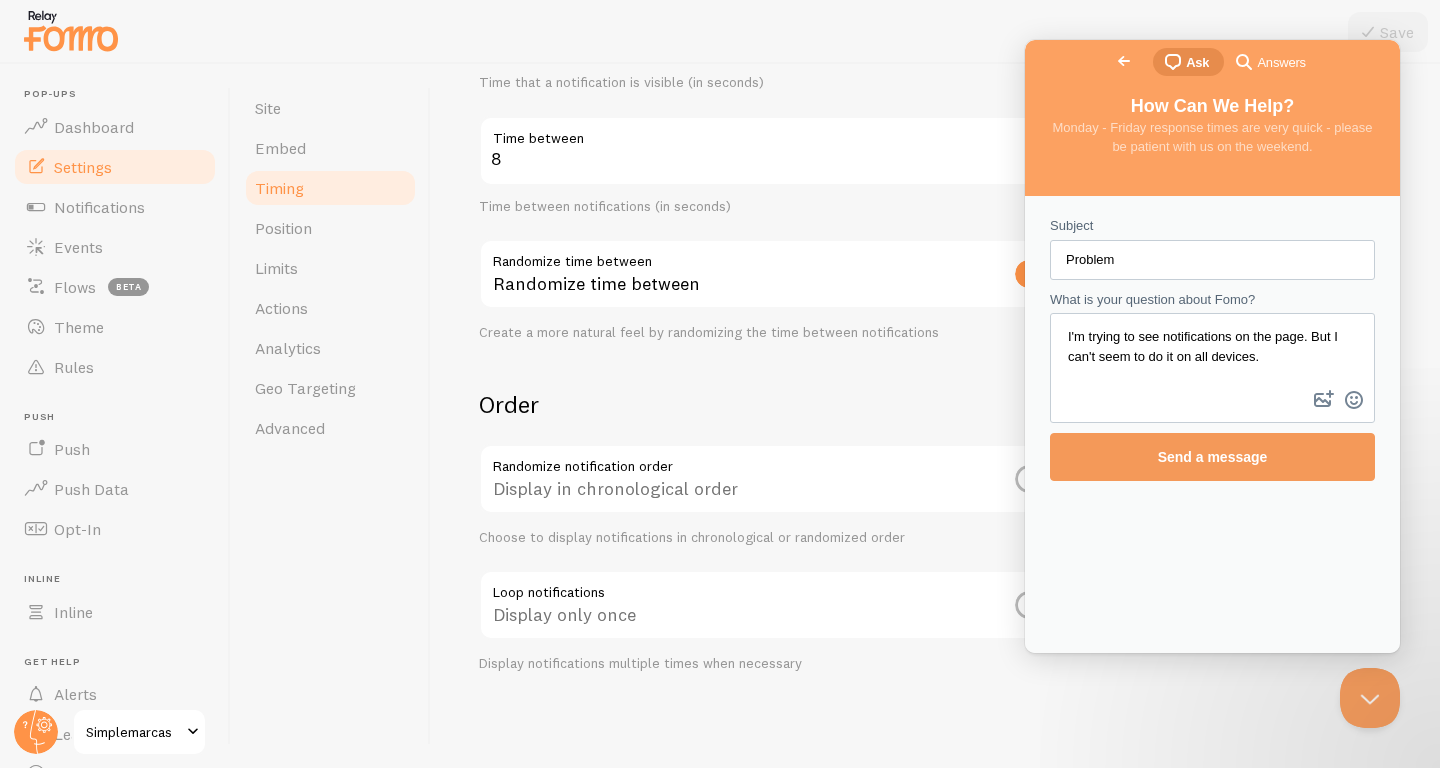type on "Problem" 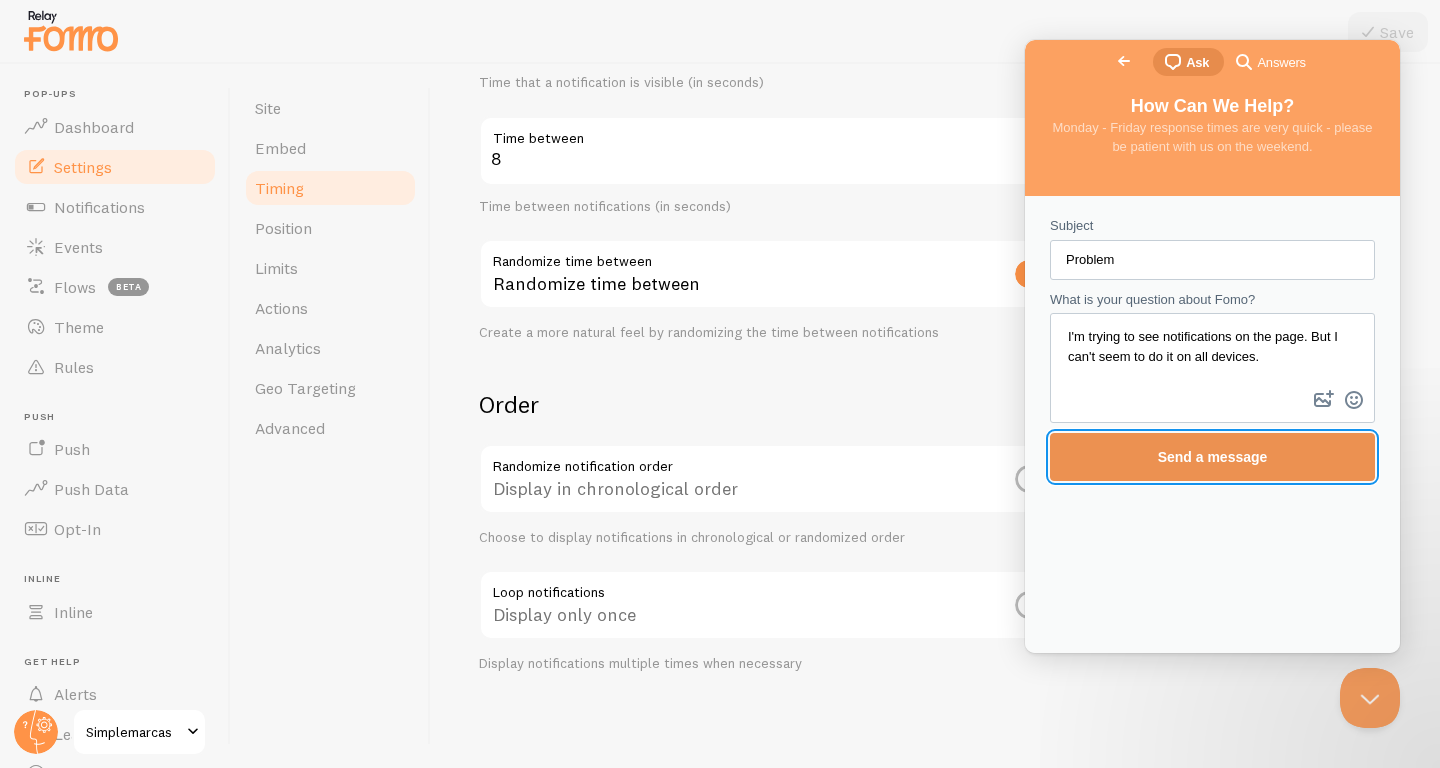 click on "Send a message" at bounding box center (1213, 457) 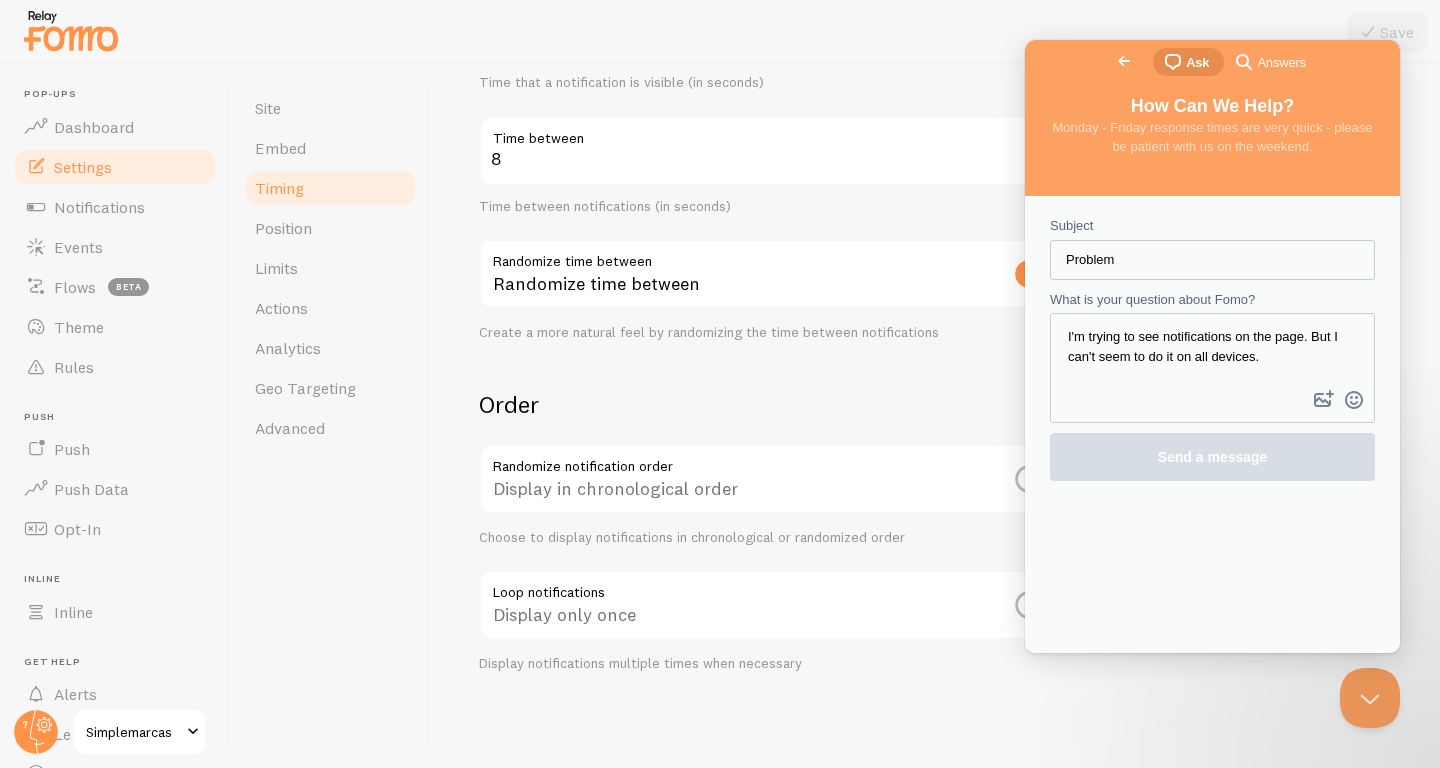 click on "Delay
Initial delay   5   5       1  2  3  4  5    Time before the first notification appears (in seconds)       4   Display time       Time that a notification is visible (in seconds)   Time between   8   8       1  2  3  4  5  6  7  8  9  10  11  12  13  14  15  16  17  18  19  20    Time between notifications (in seconds)       Randomize time between   Randomize time between   Create a more natural feel by randomizing the time between notifications
Order
Randomize notification order   Display in chronological order   Choose to display notifications in chronological or randomized order       Loop notifications   Display only once   Display notifications multiple times when necessary" at bounding box center [935, 243] 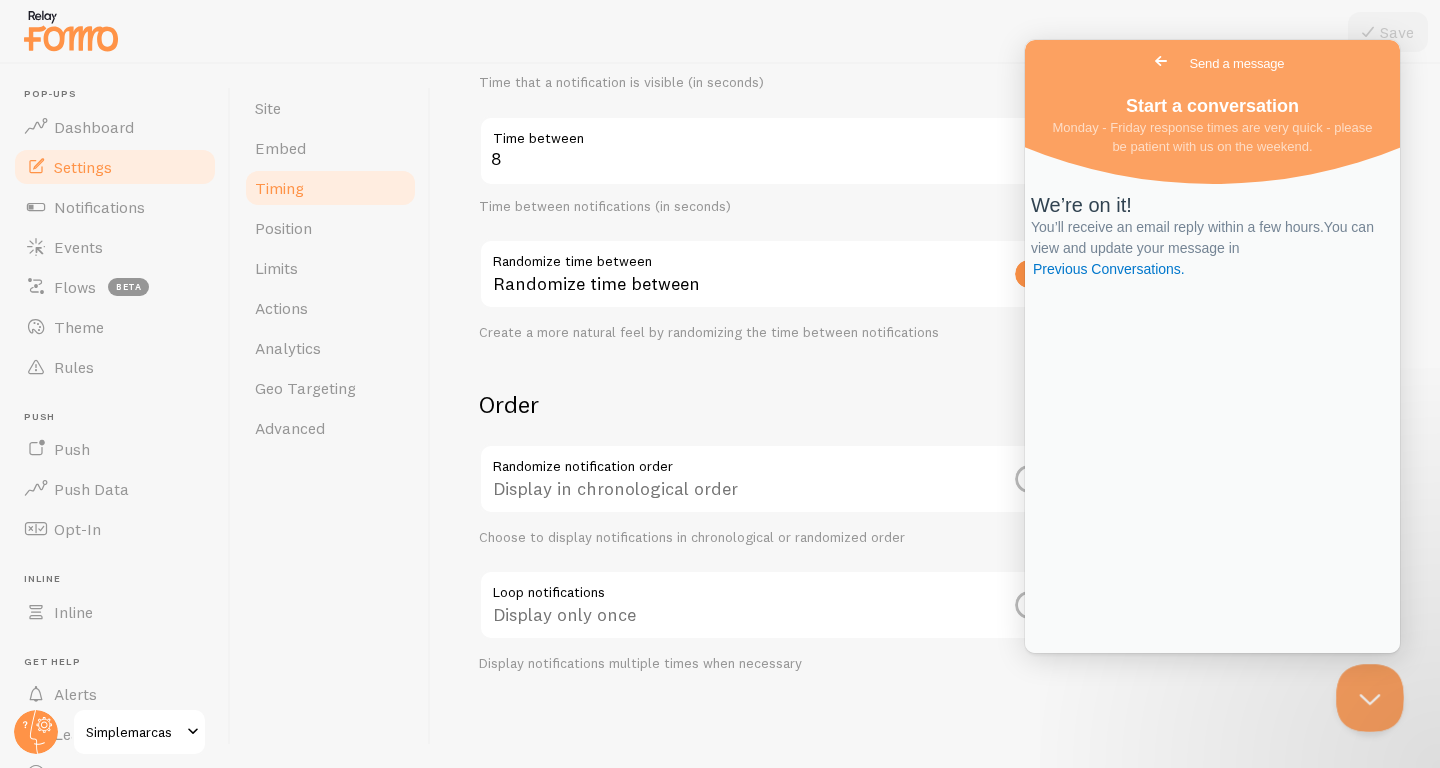 click at bounding box center (1366, 694) 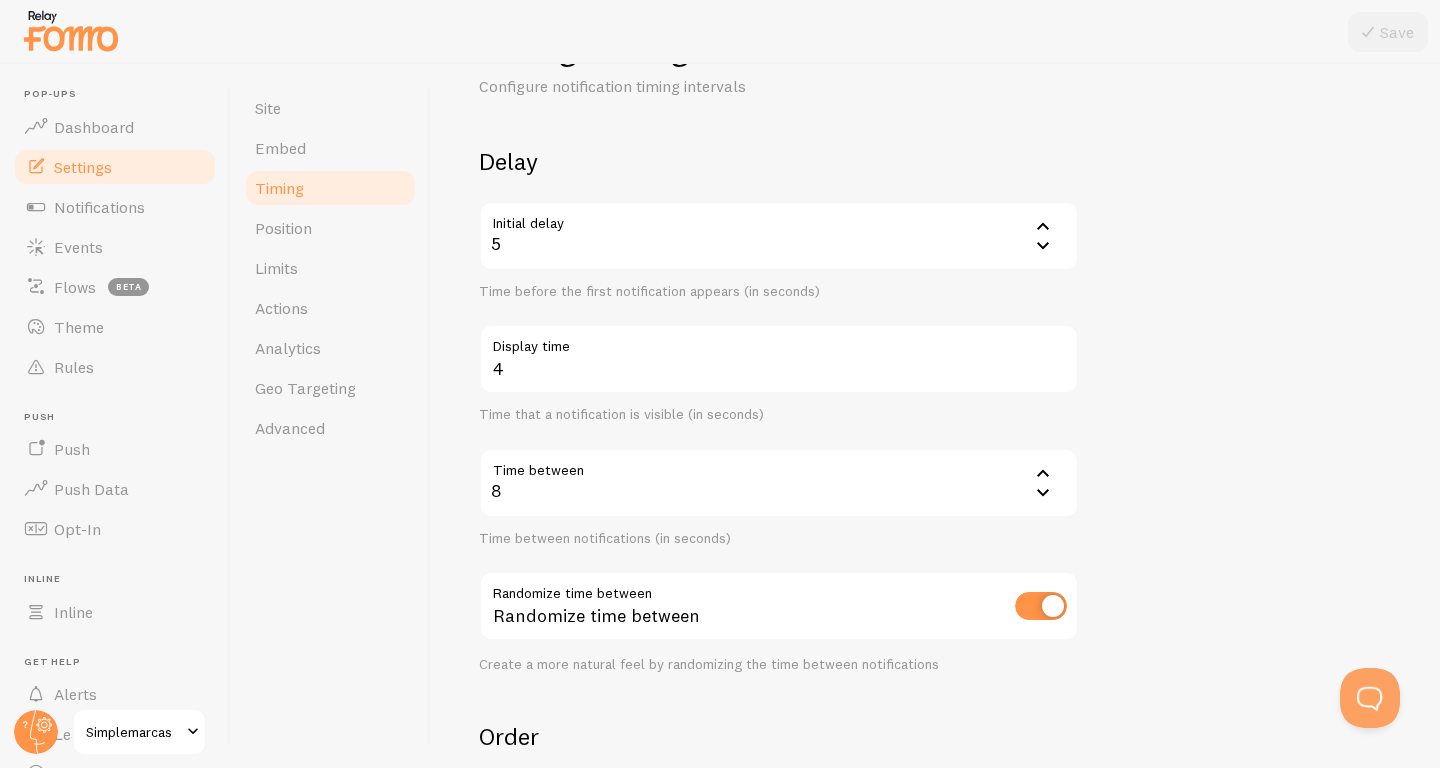 scroll, scrollTop: 0, scrollLeft: 0, axis: both 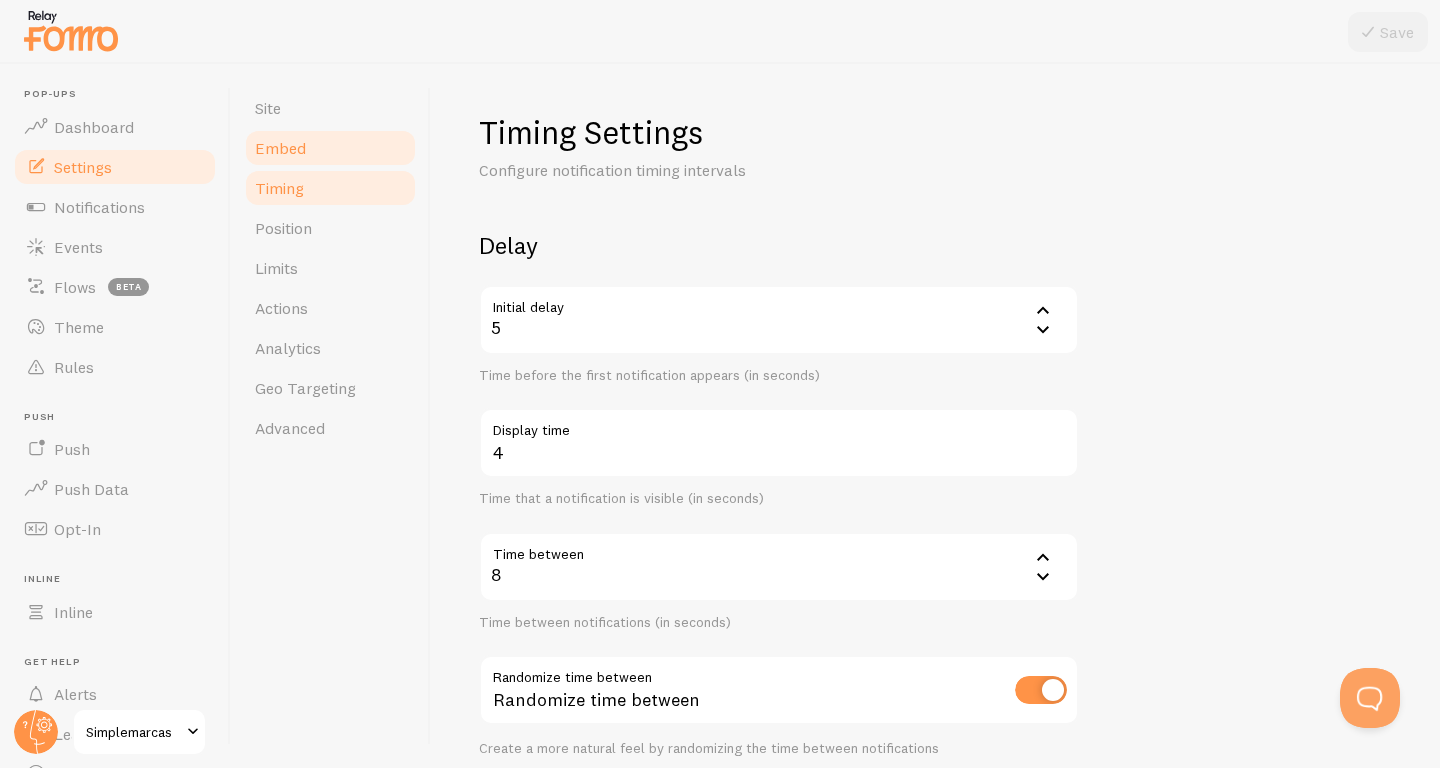 click on "Embed" at bounding box center (330, 148) 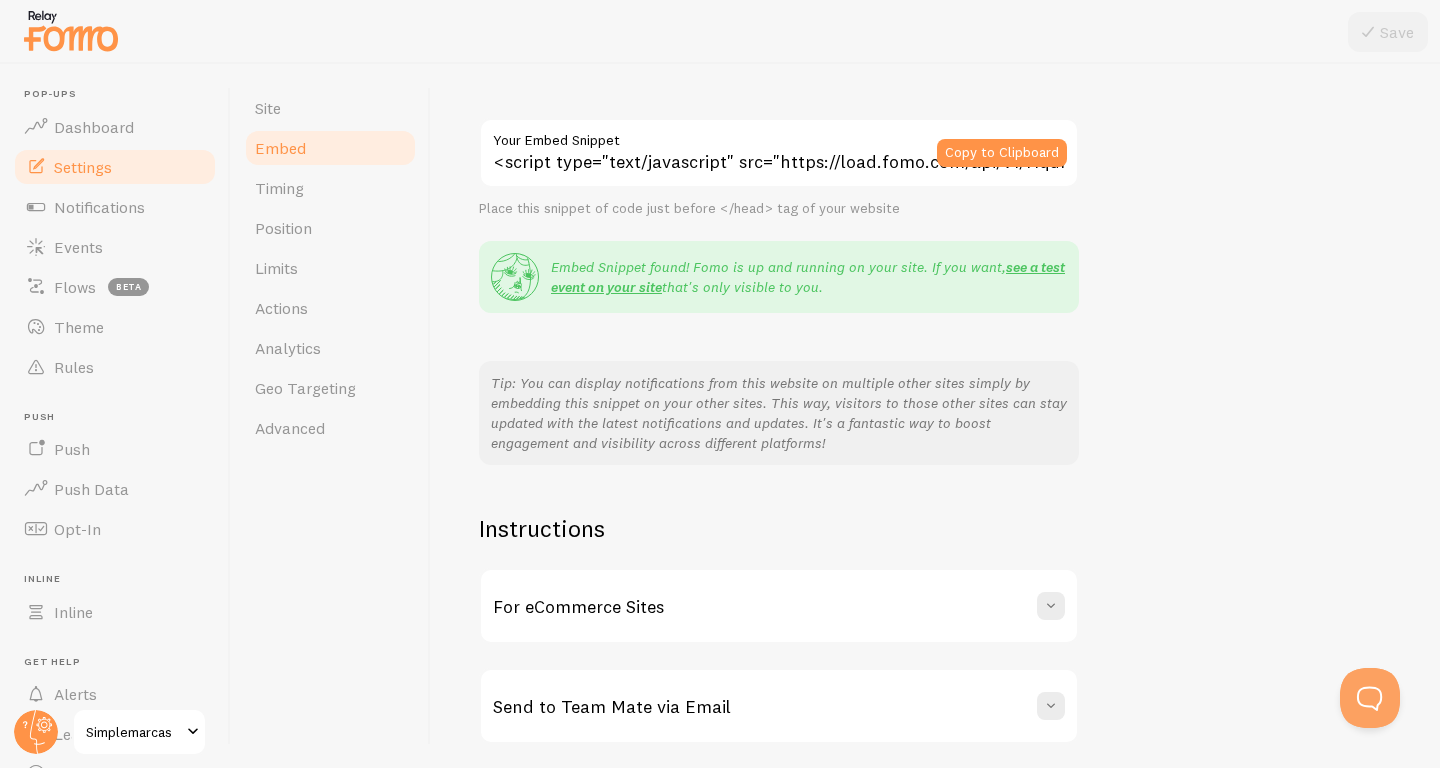 scroll, scrollTop: 207, scrollLeft: 0, axis: vertical 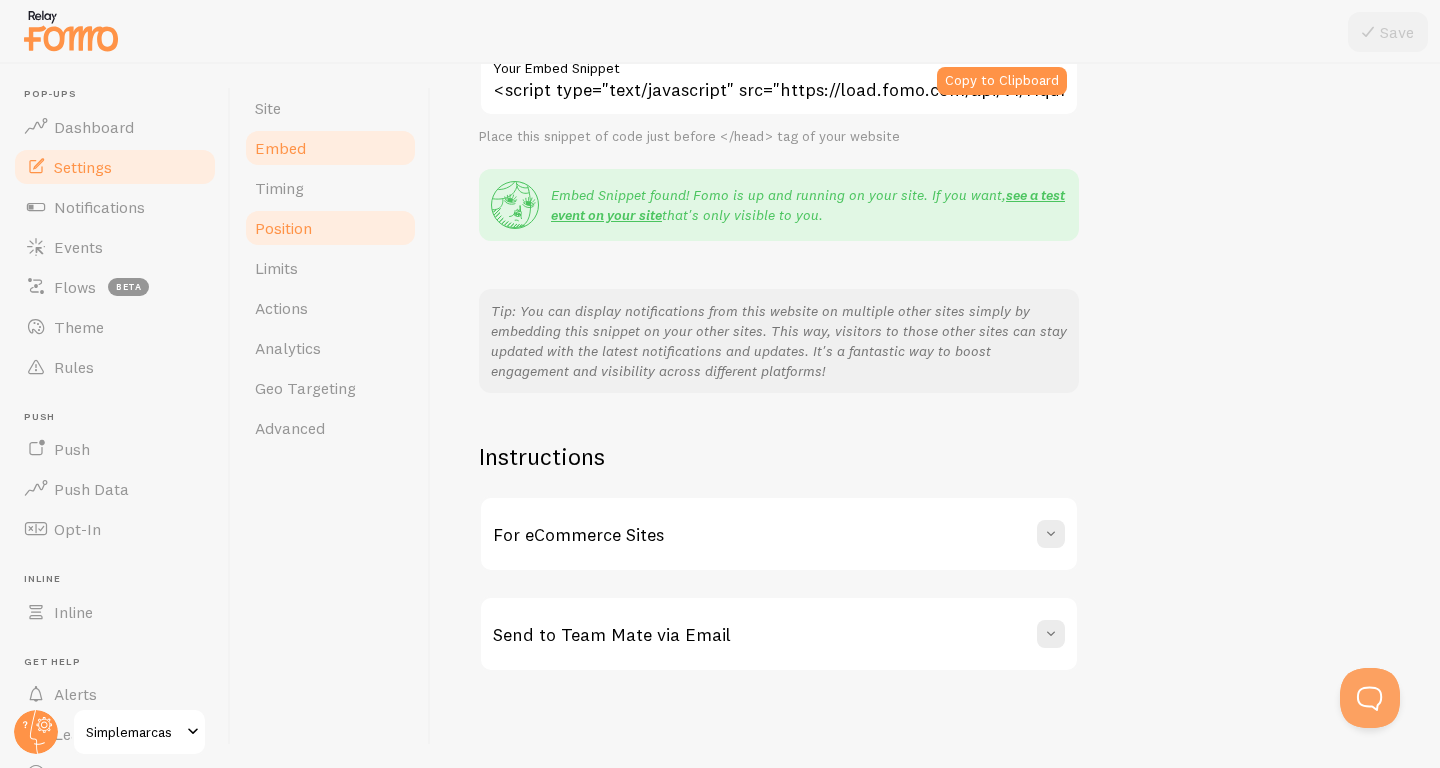 click on "Position" at bounding box center [330, 228] 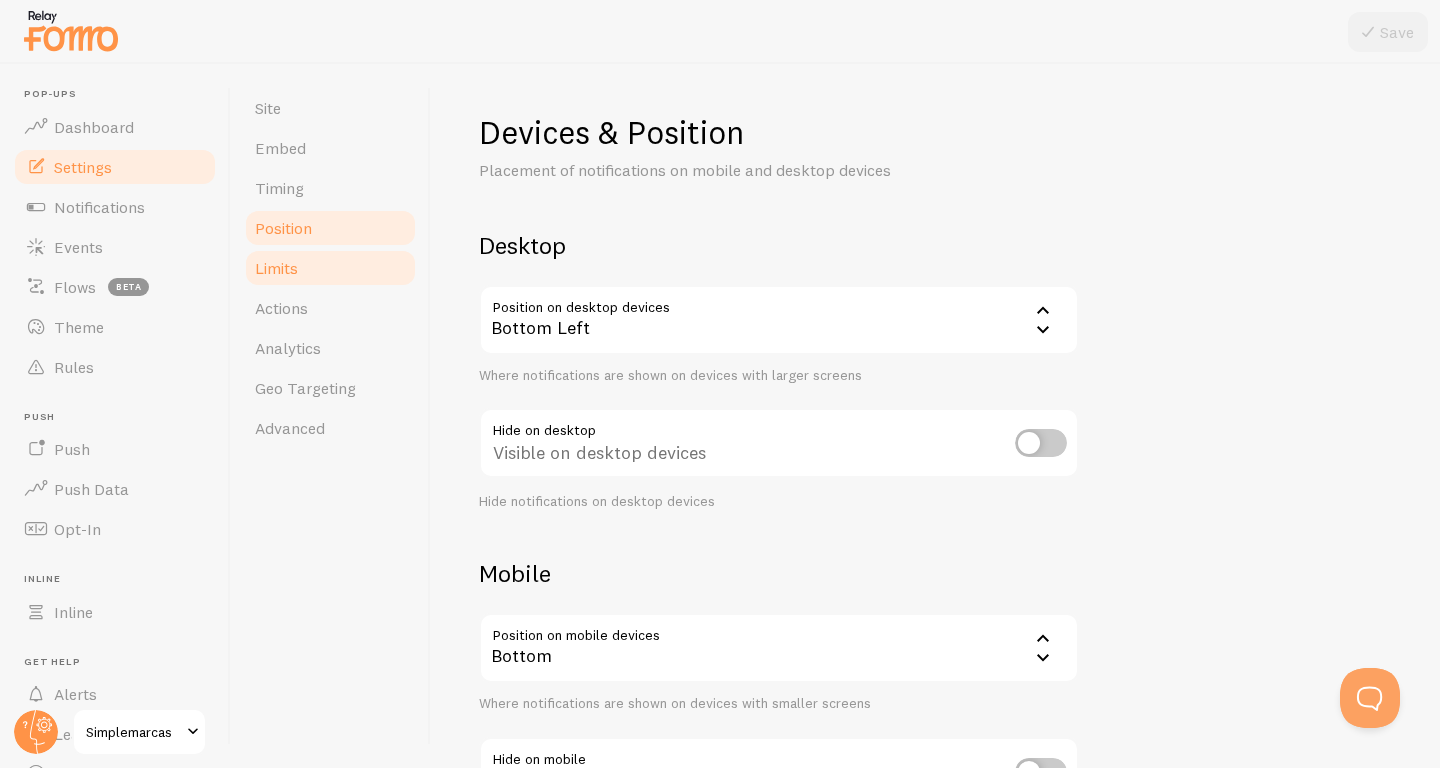 click on "Limits" at bounding box center [330, 268] 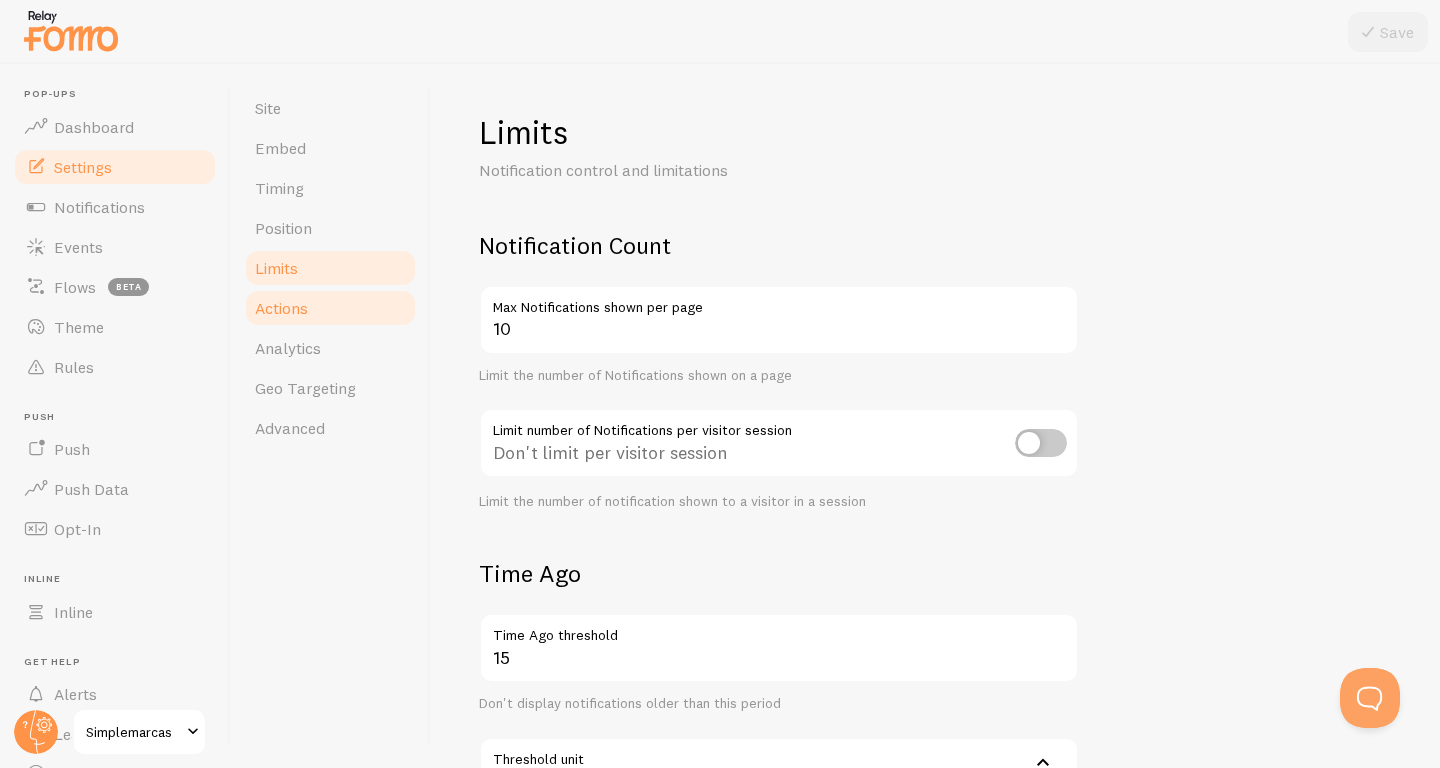 click on "Actions" at bounding box center (330, 308) 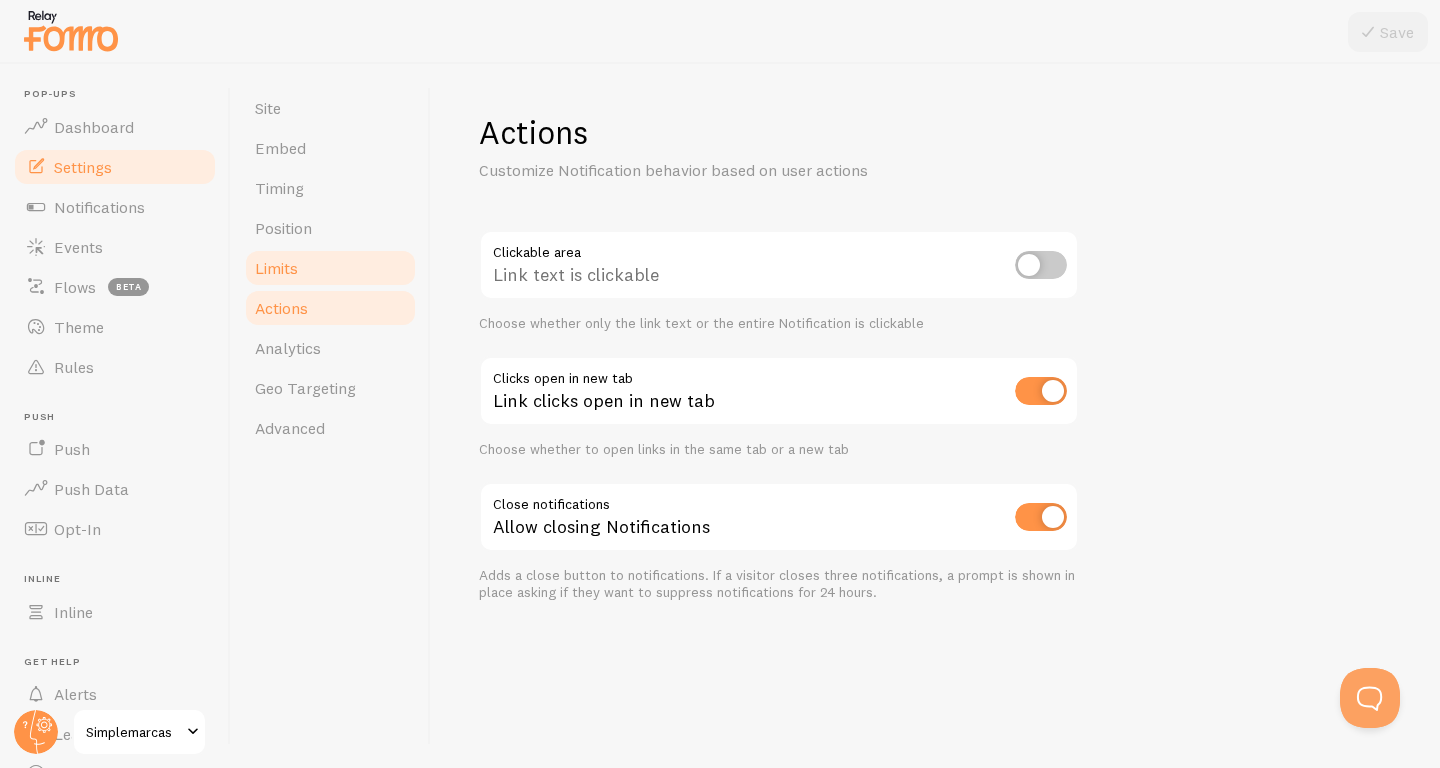 click on "Limits" at bounding box center [330, 268] 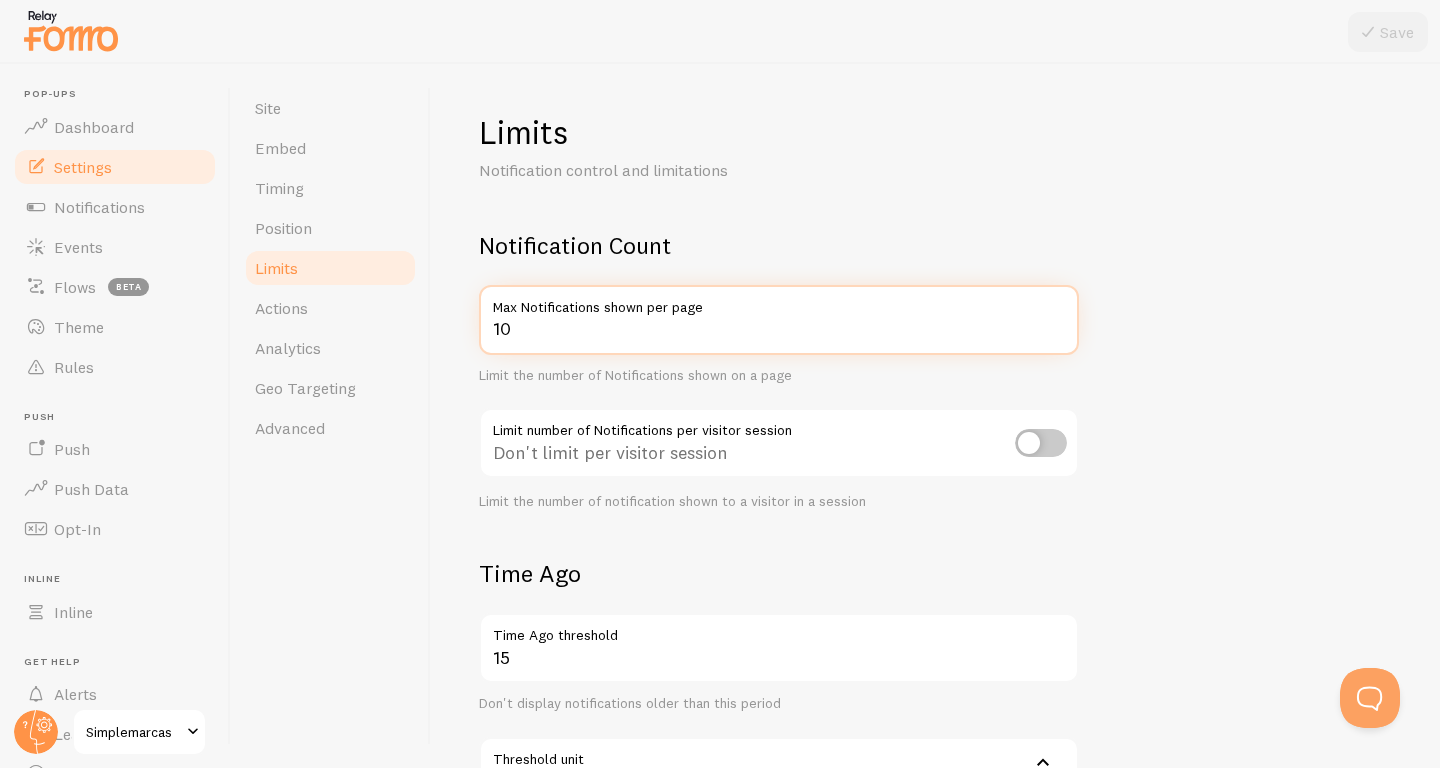 click on "10" at bounding box center (779, 320) 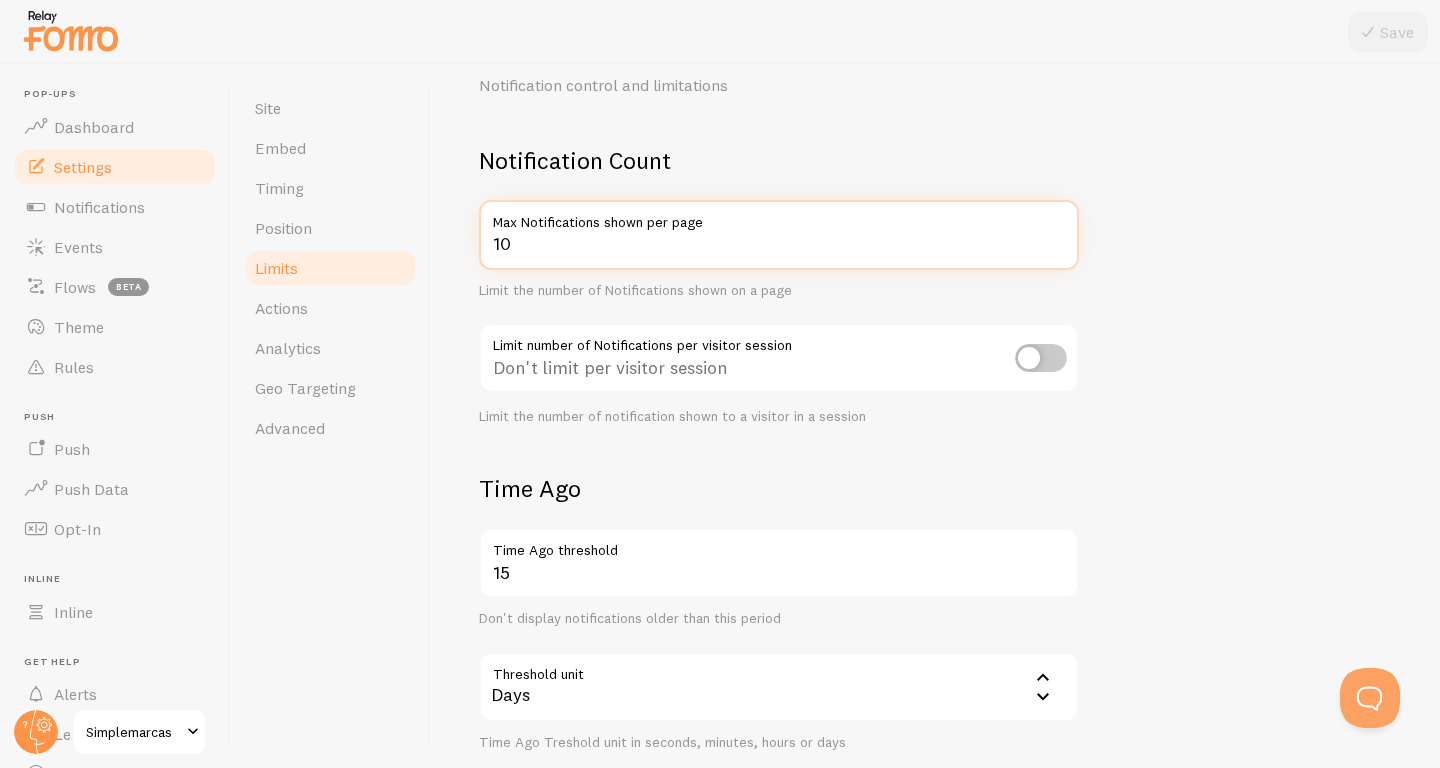 scroll, scrollTop: 106, scrollLeft: 0, axis: vertical 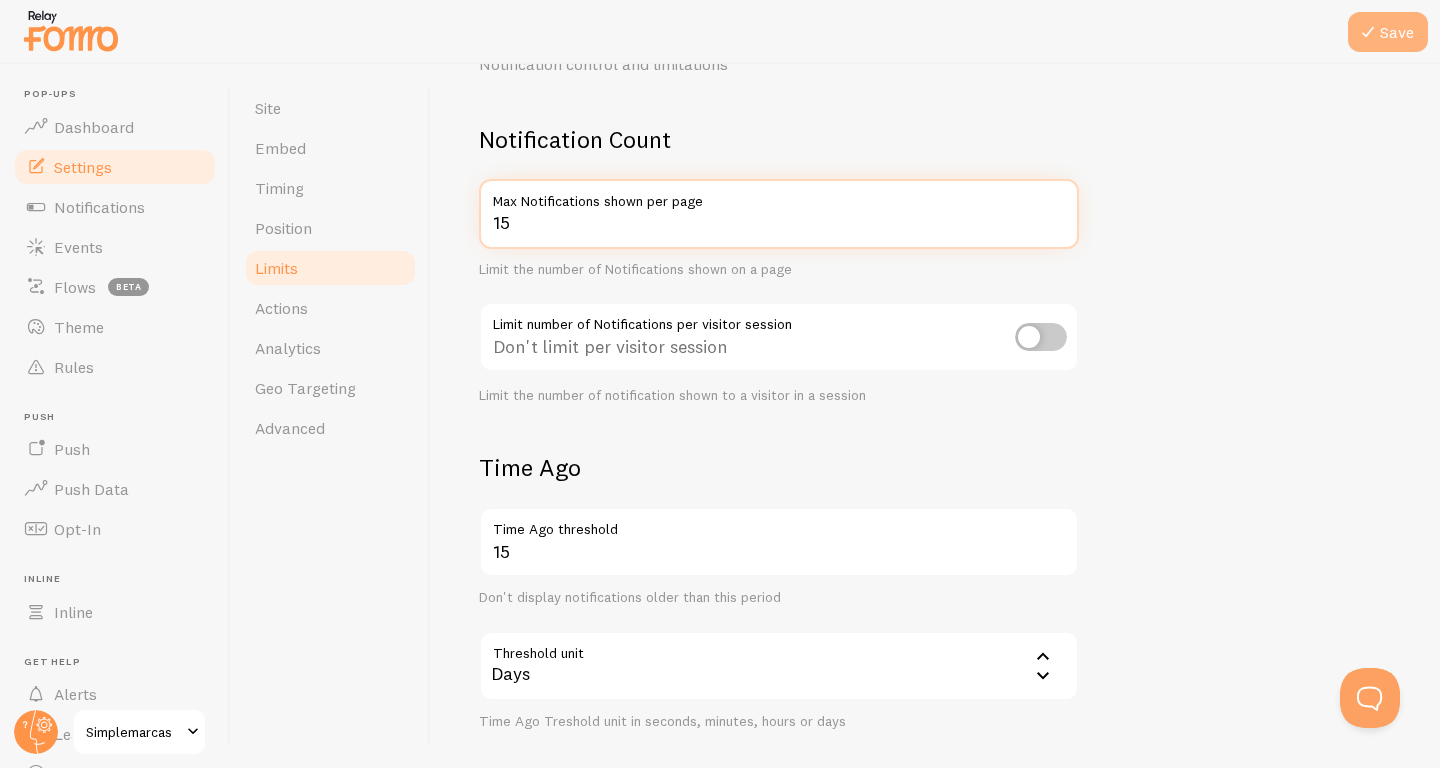 type on "15" 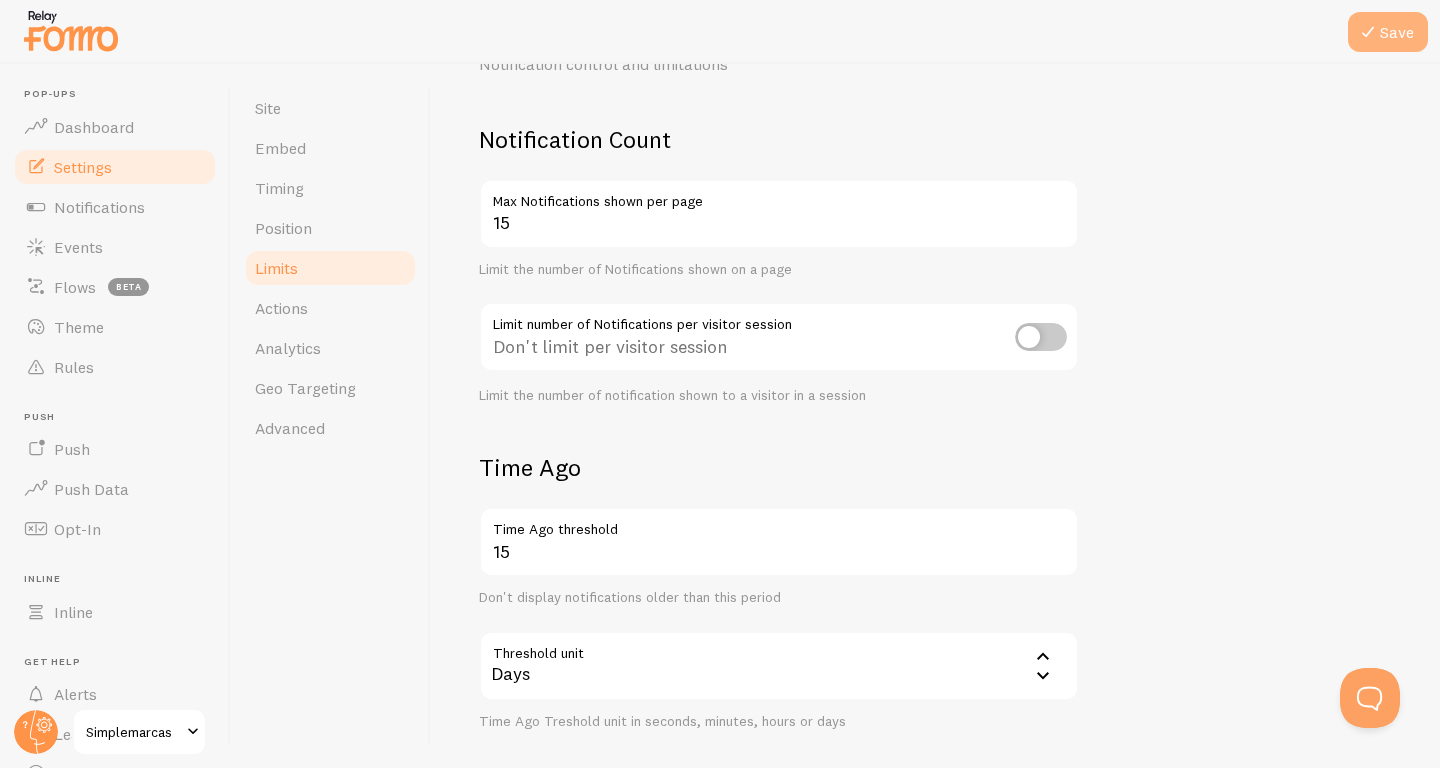 click at bounding box center (1368, 32) 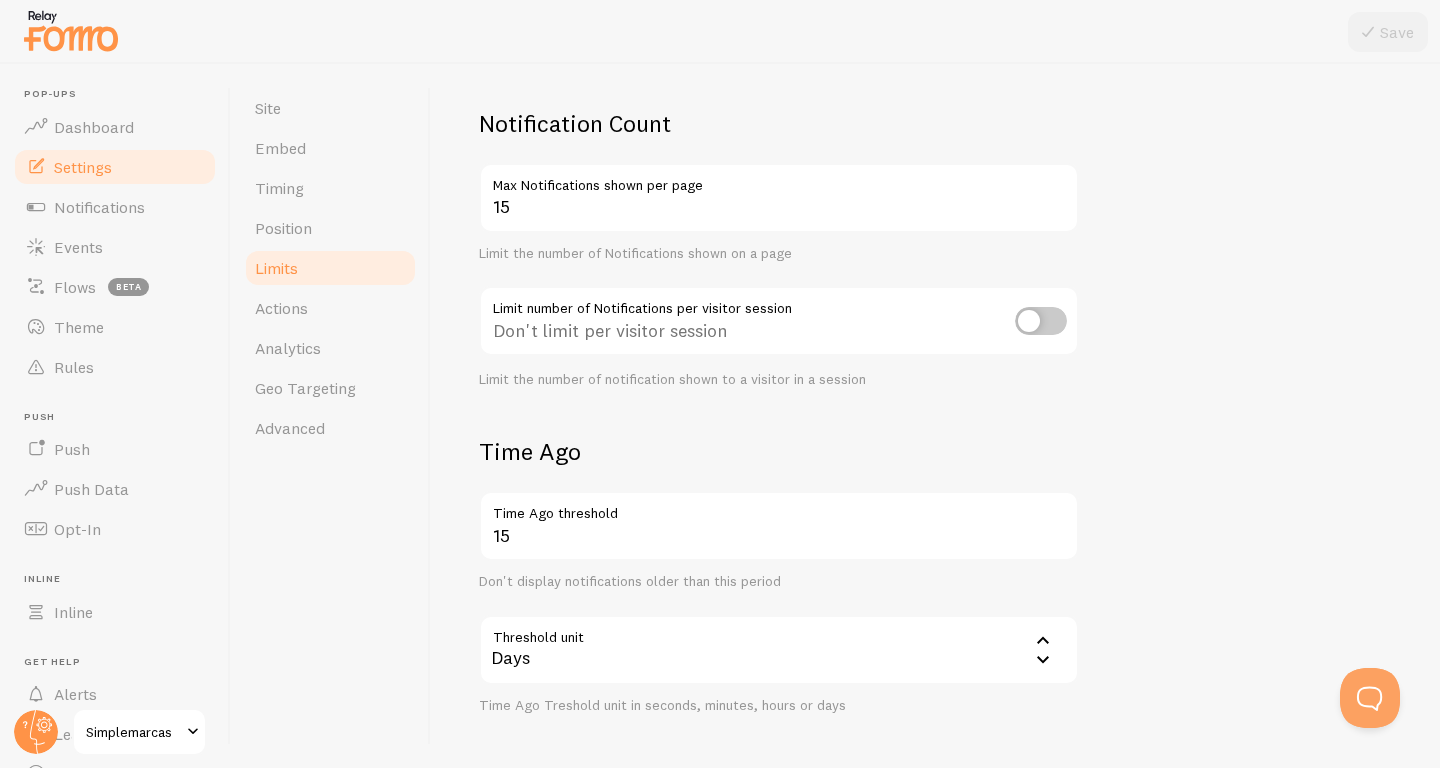 scroll, scrollTop: 121, scrollLeft: 0, axis: vertical 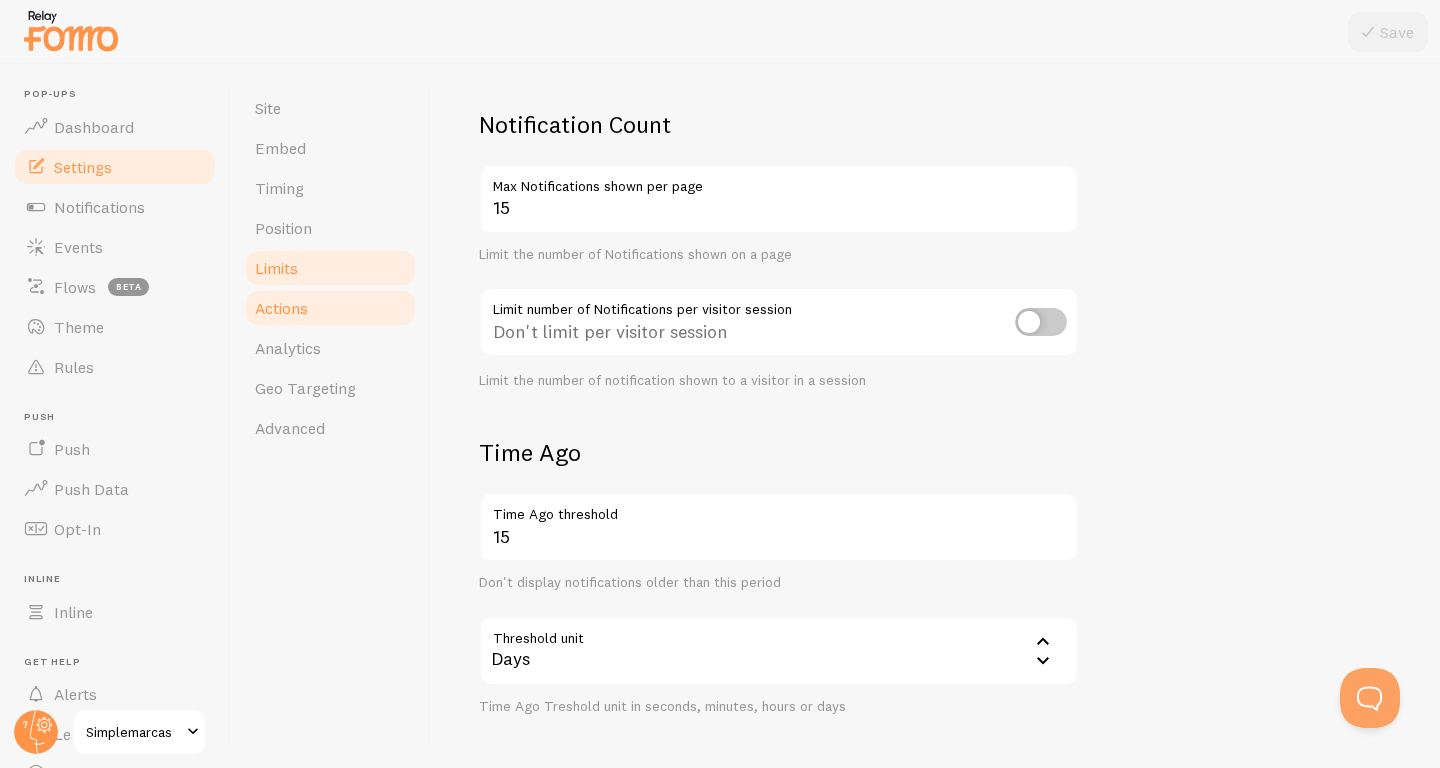 click on "Actions" at bounding box center (281, 308) 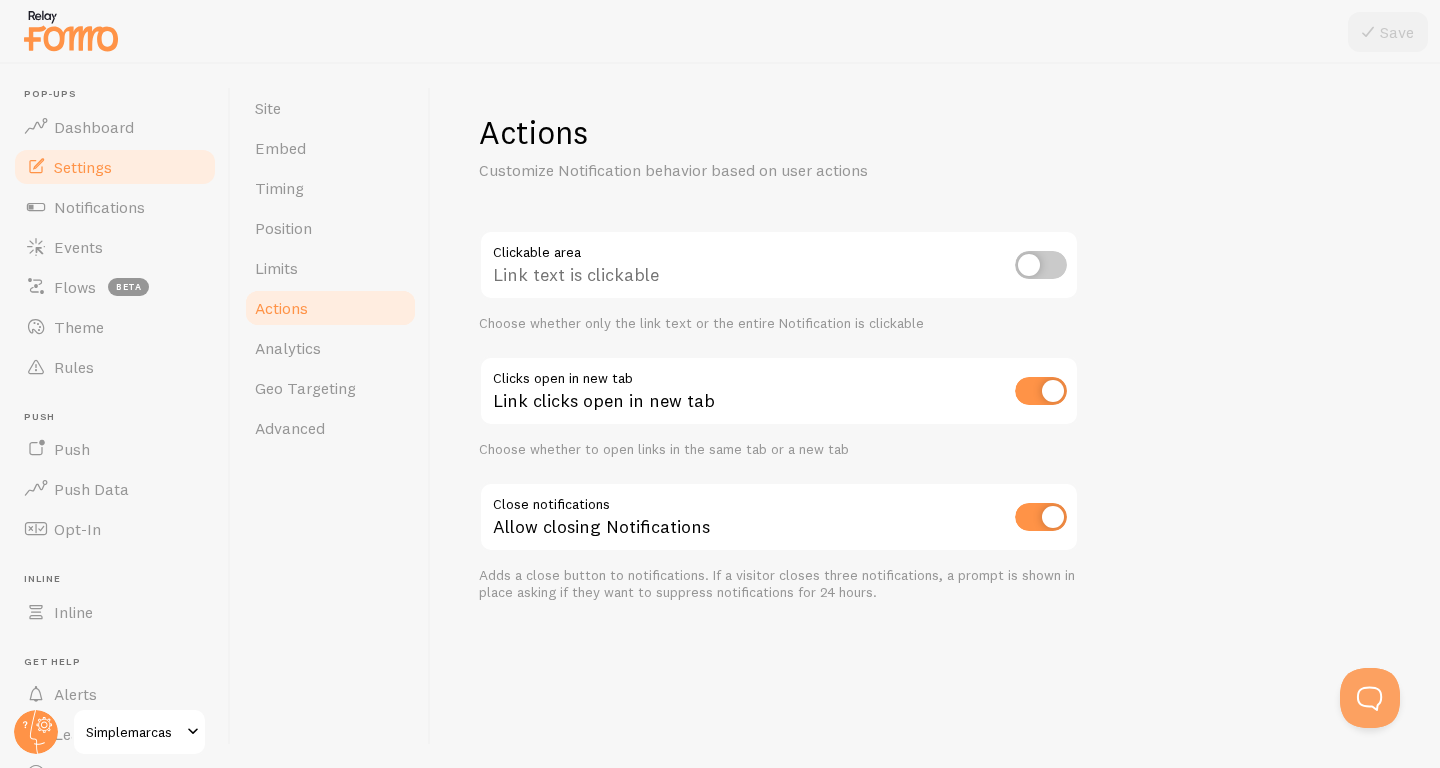 scroll, scrollTop: 0, scrollLeft: 0, axis: both 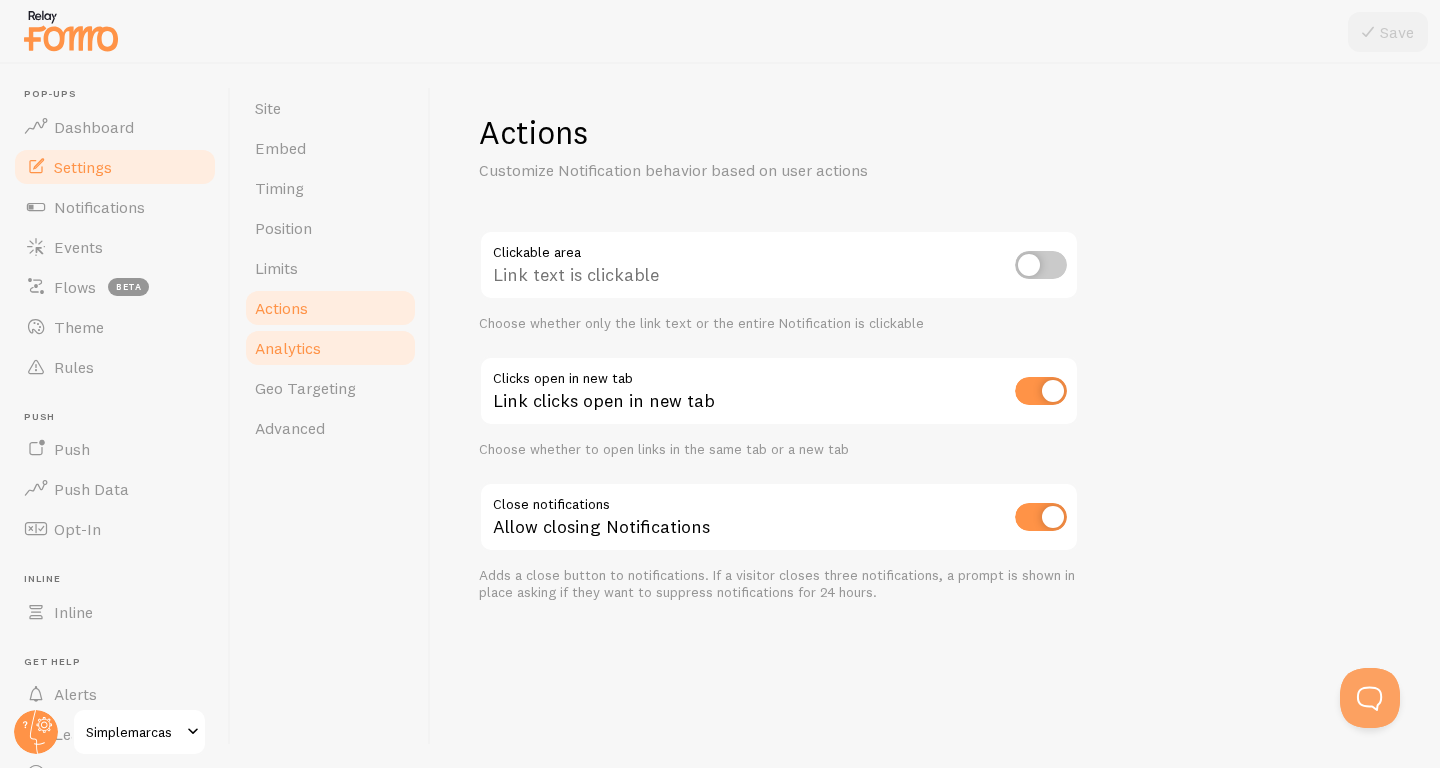 click on "Analytics" at bounding box center (288, 348) 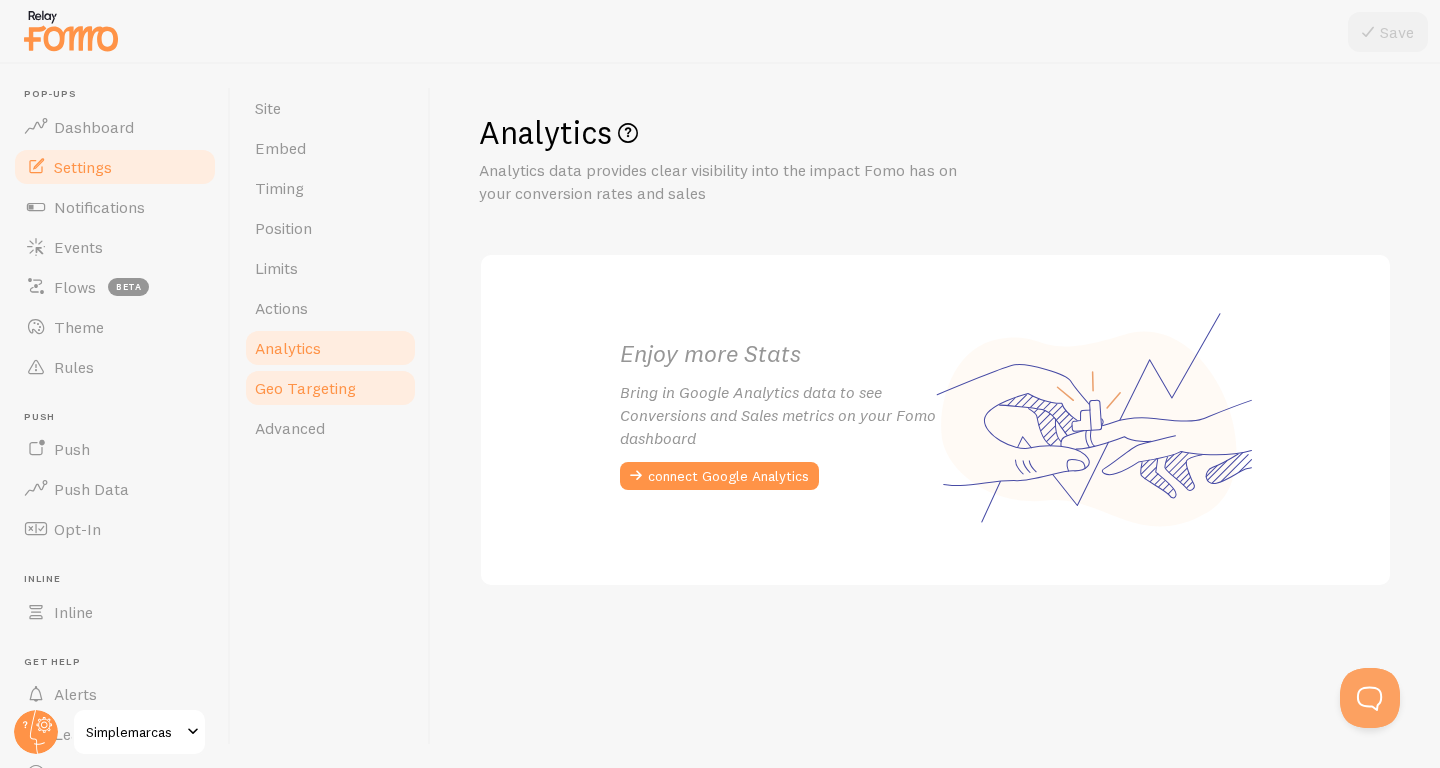 click on "Geo Targeting" at bounding box center (305, 388) 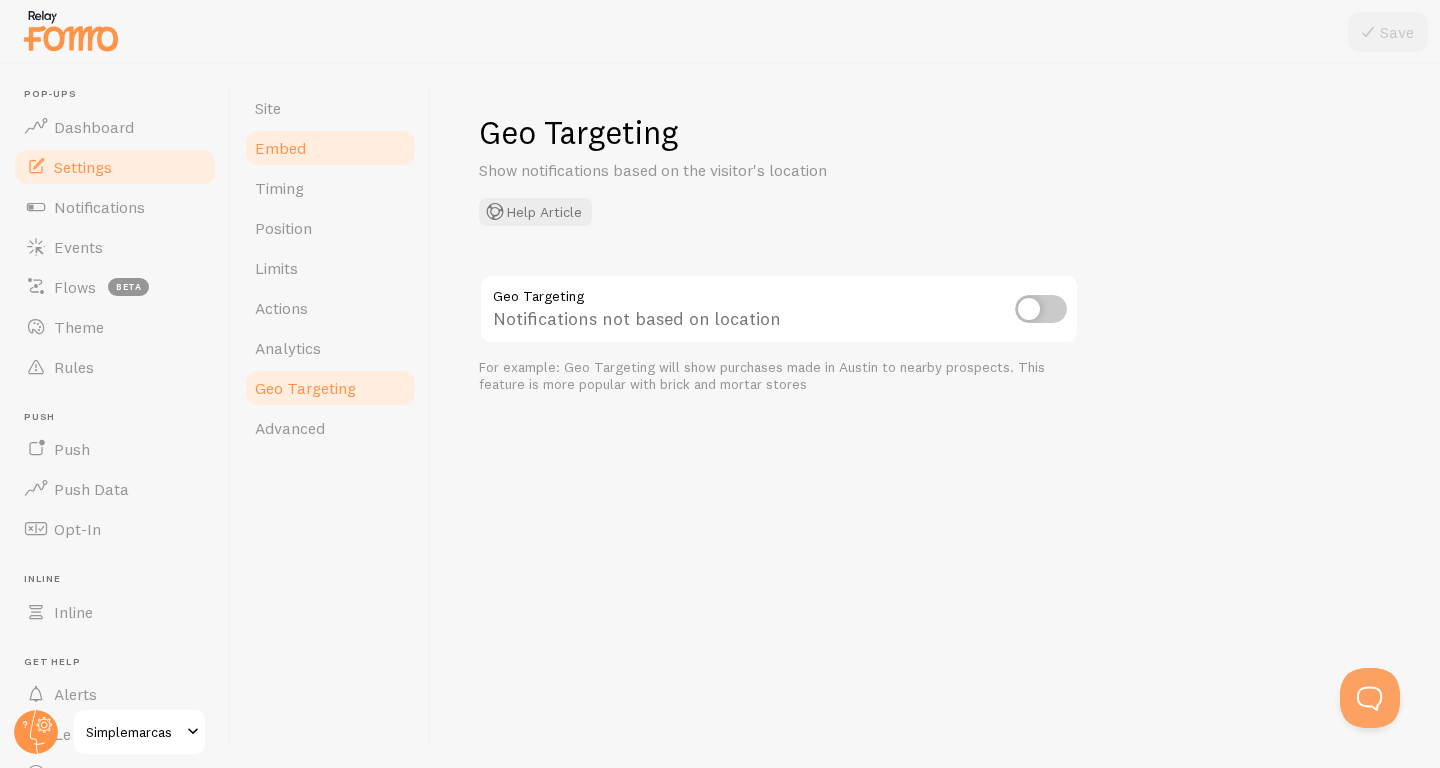 click on "Embed" at bounding box center (280, 148) 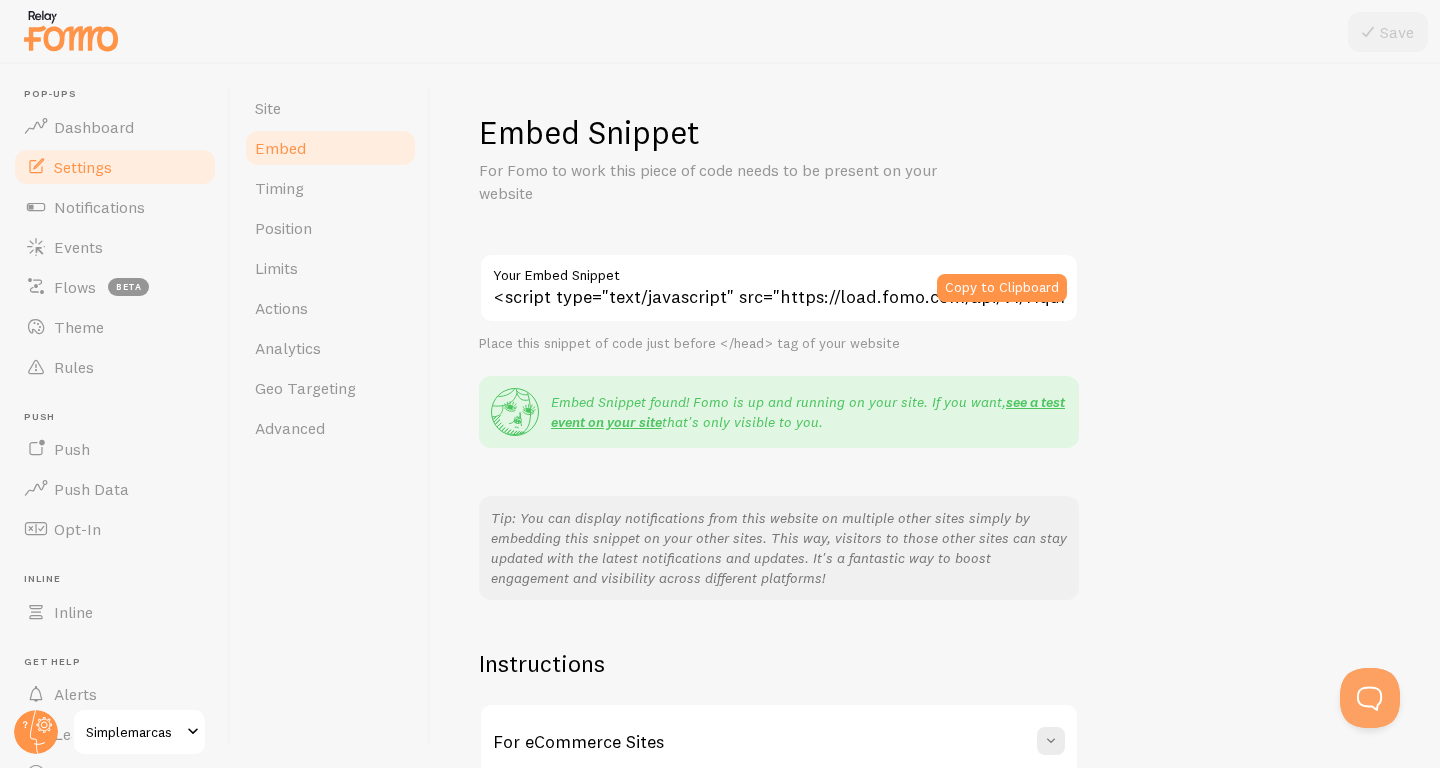 scroll, scrollTop: 207, scrollLeft: 0, axis: vertical 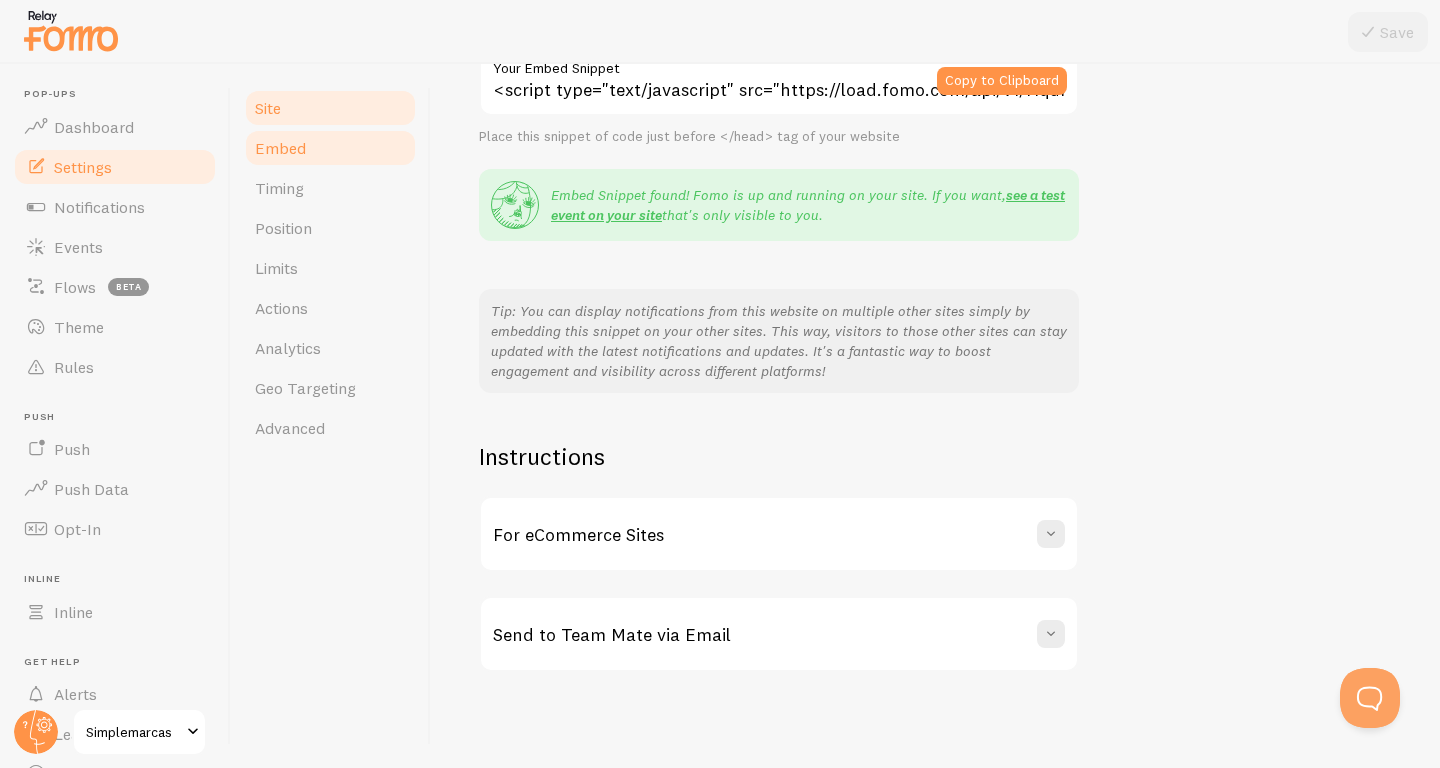 click on "Site" at bounding box center (330, 108) 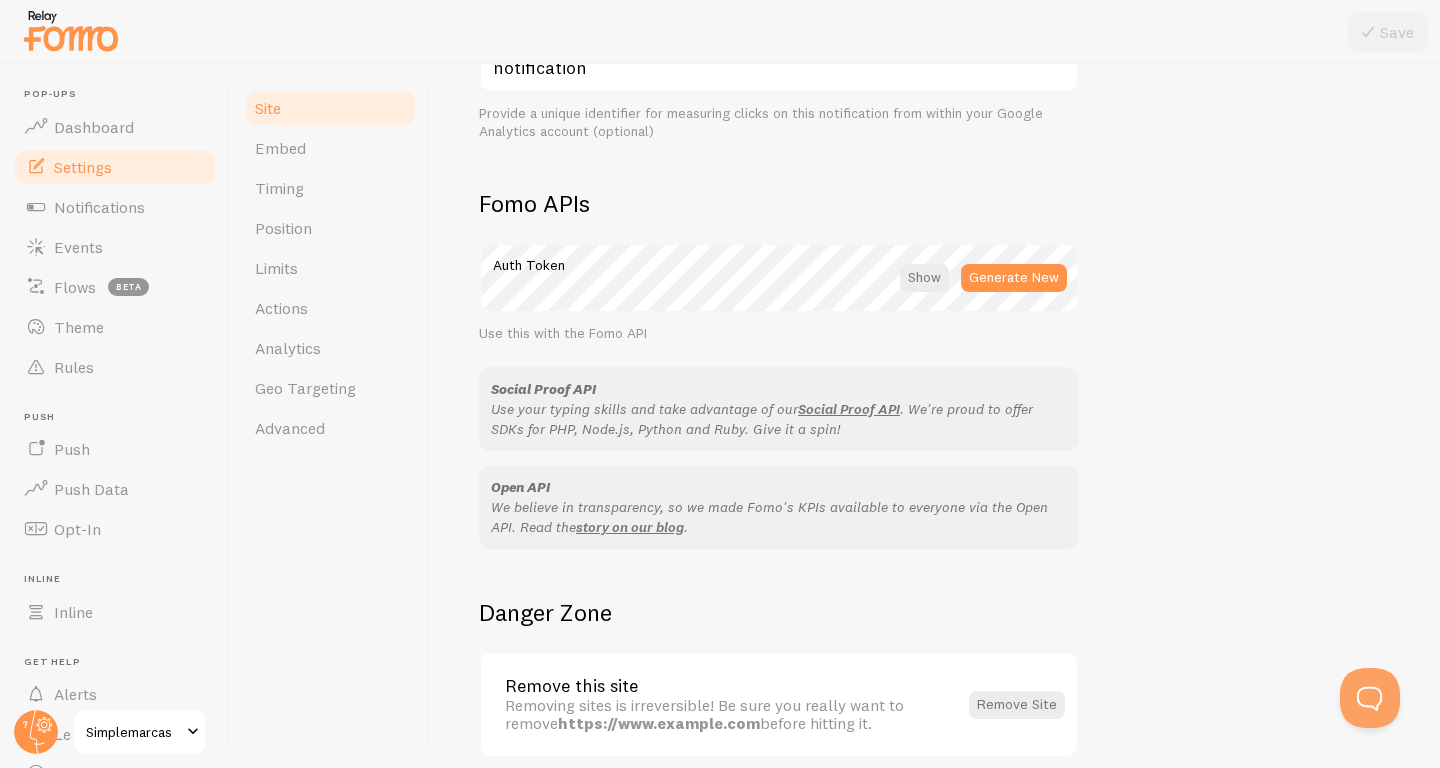 scroll, scrollTop: 1120, scrollLeft: 0, axis: vertical 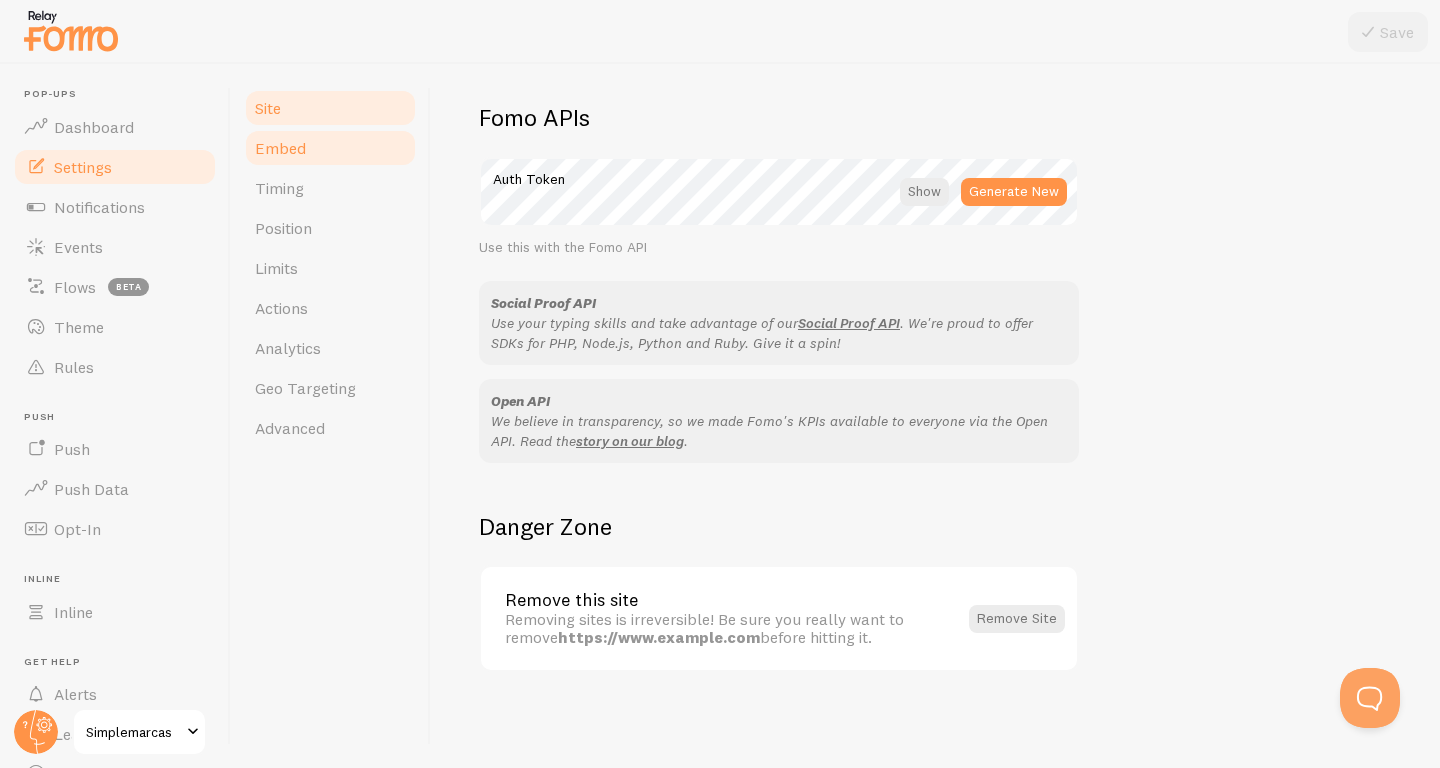 click on "Embed" at bounding box center (280, 148) 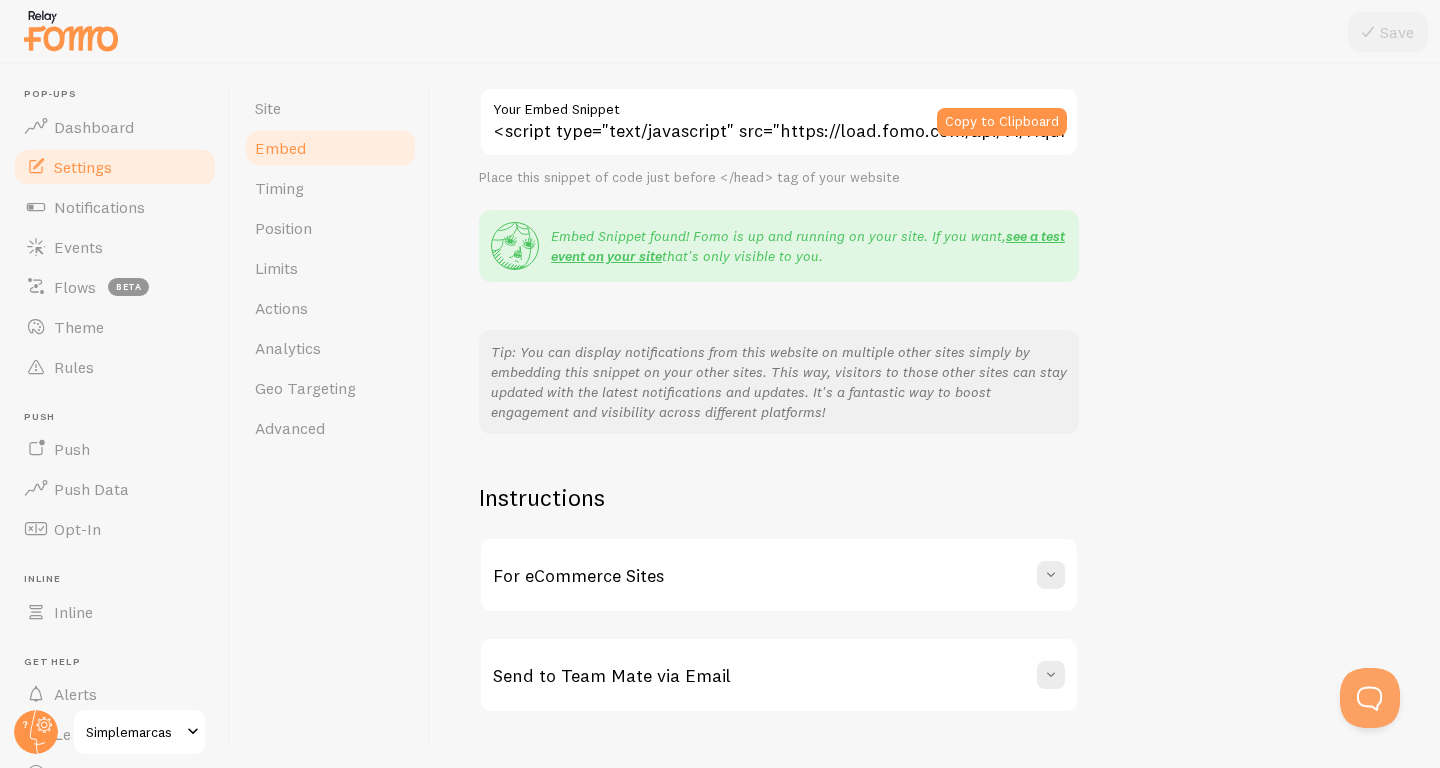 scroll, scrollTop: 207, scrollLeft: 0, axis: vertical 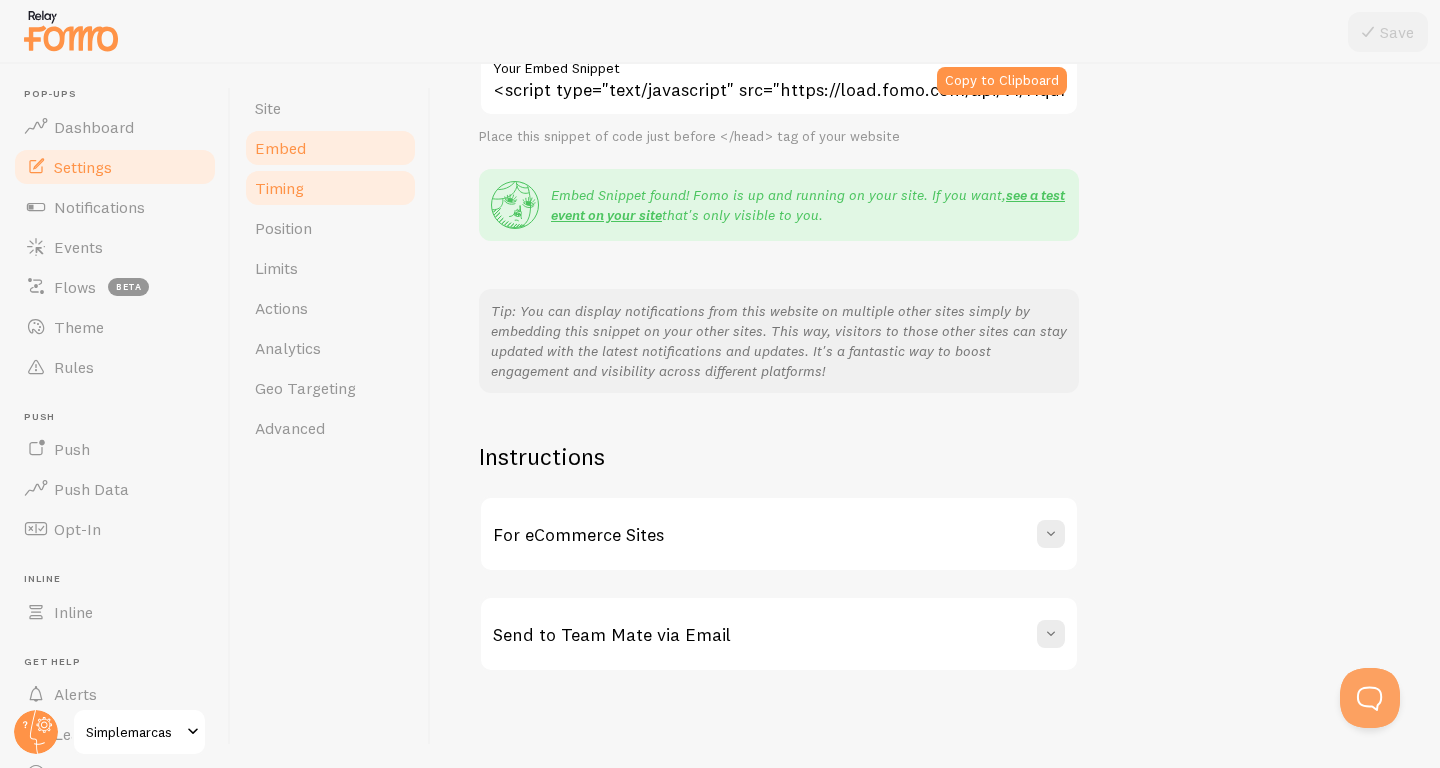 click on "Timing" at bounding box center [330, 188] 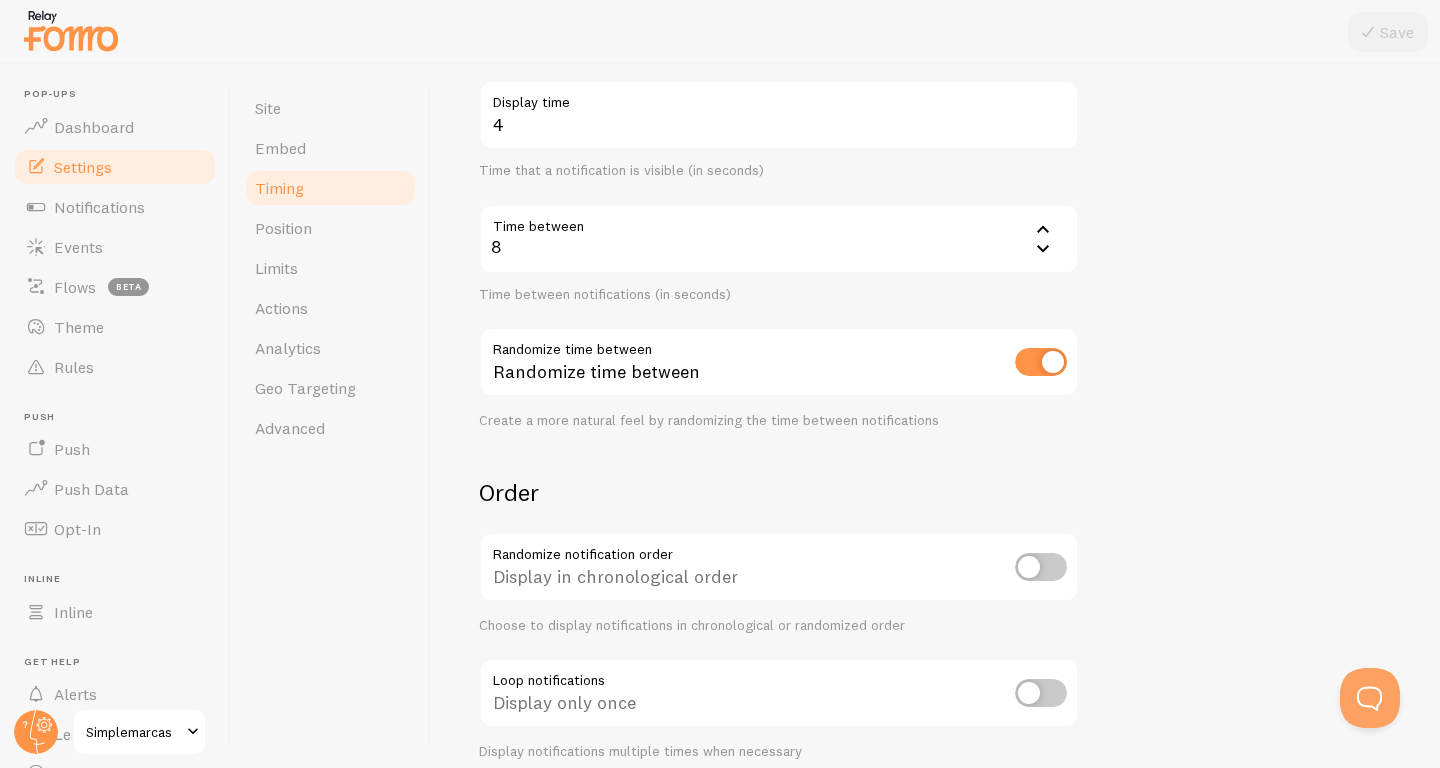 scroll, scrollTop: 416, scrollLeft: 0, axis: vertical 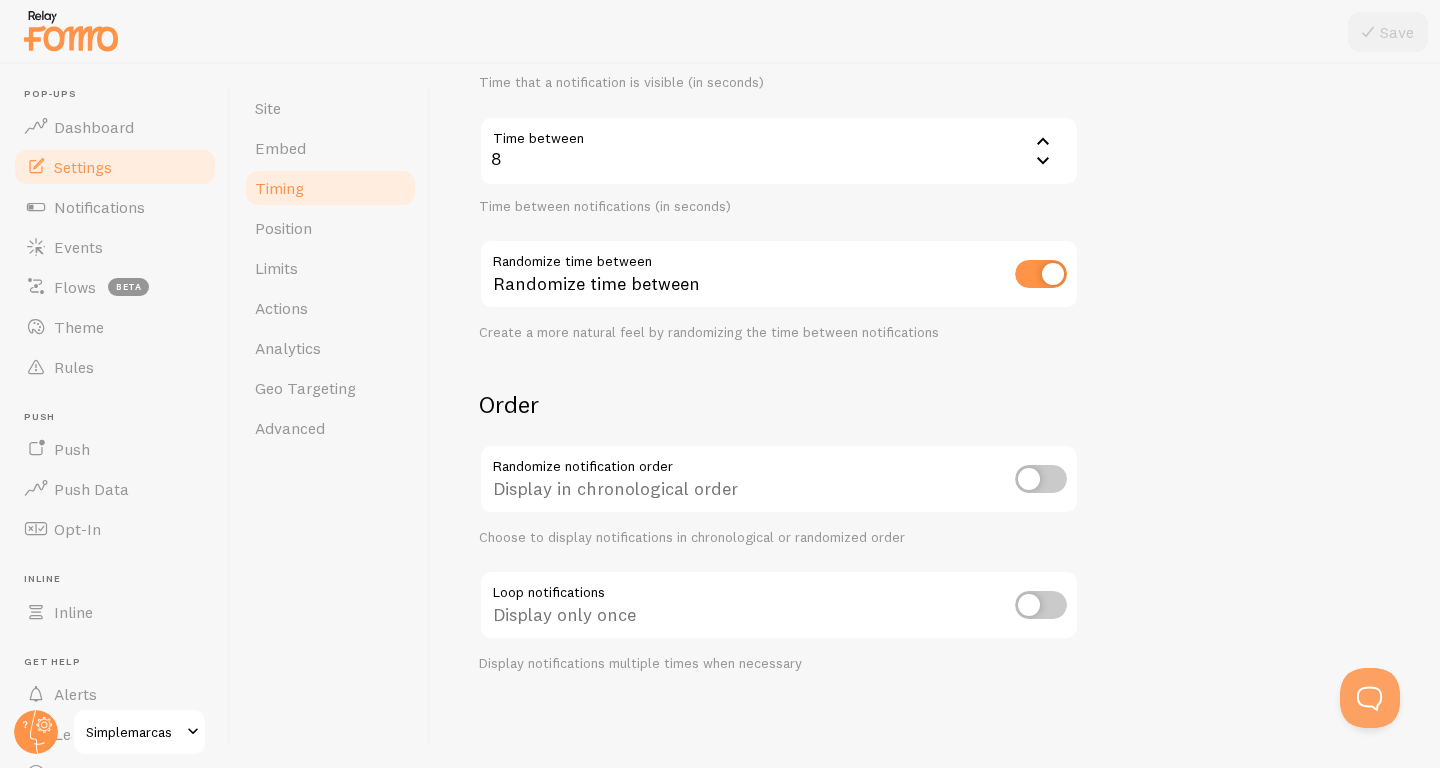 click at bounding box center (1041, 605) 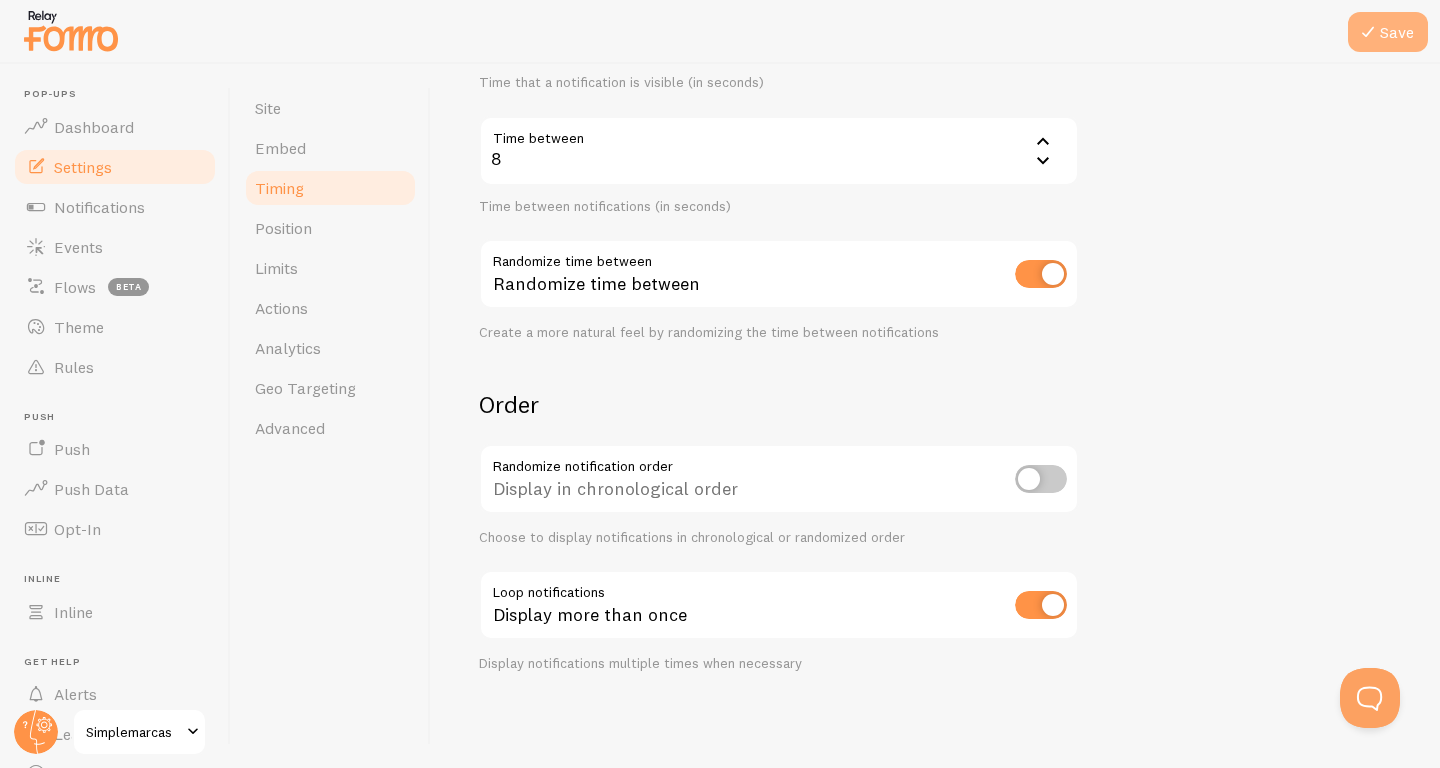 click at bounding box center [1368, 32] 